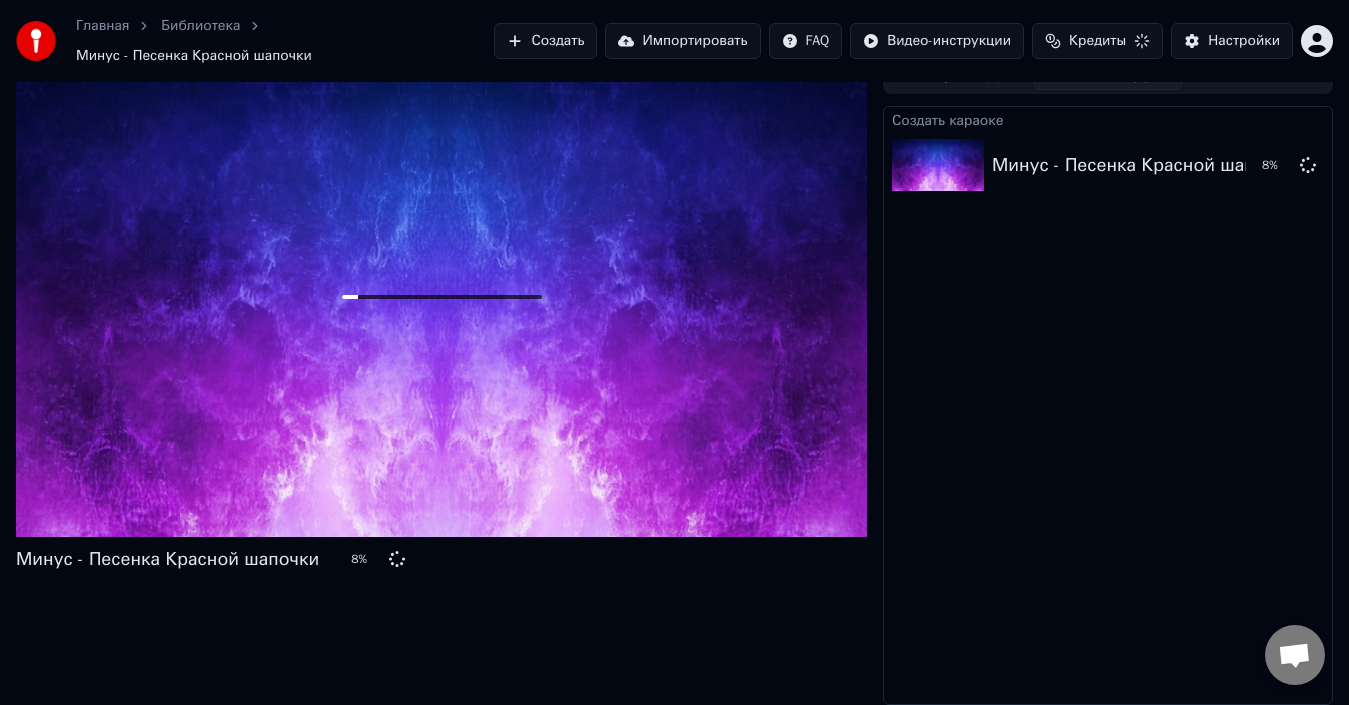 scroll, scrollTop: 14, scrollLeft: 0, axis: vertical 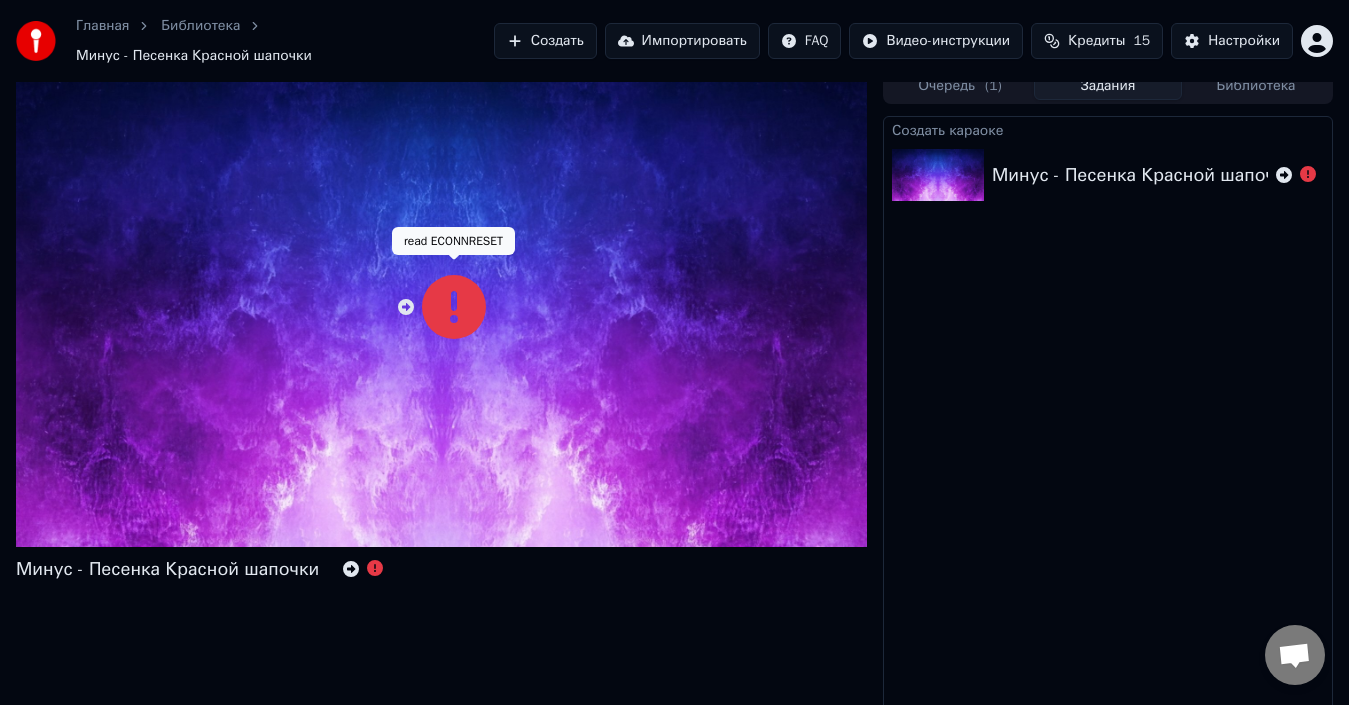 click 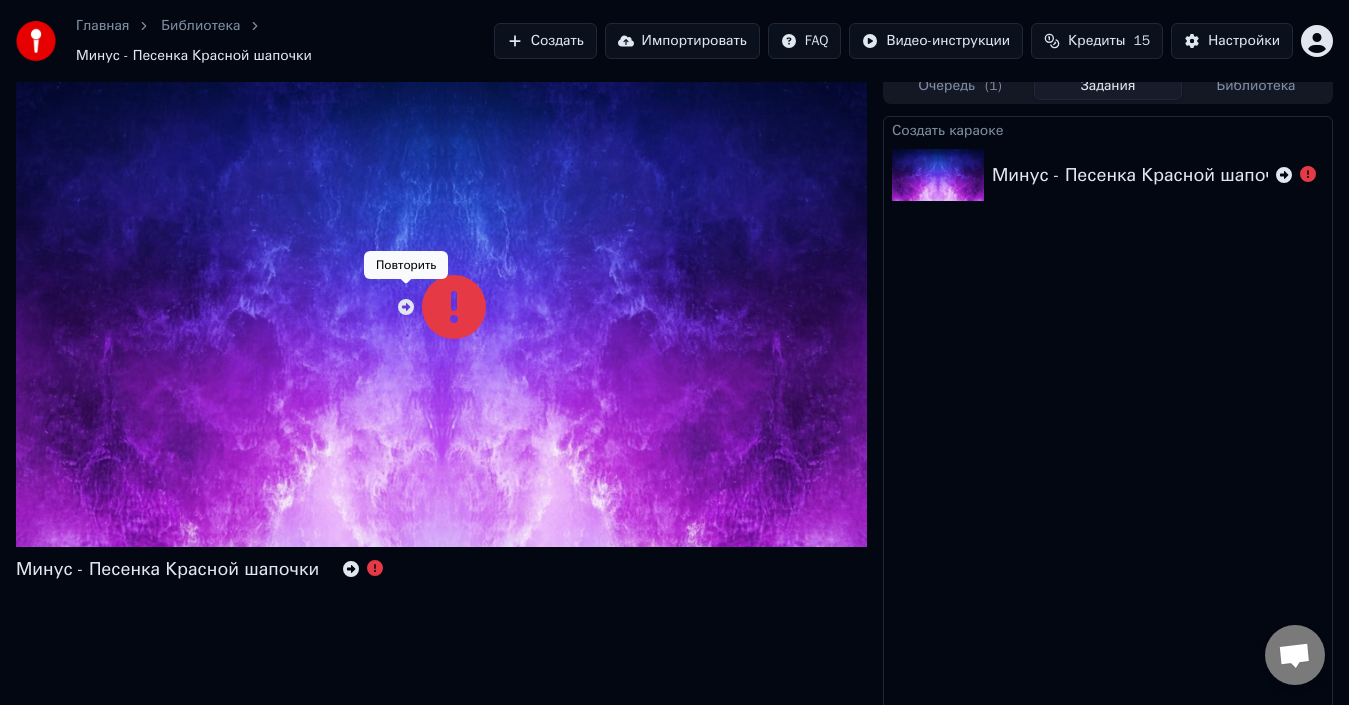 click 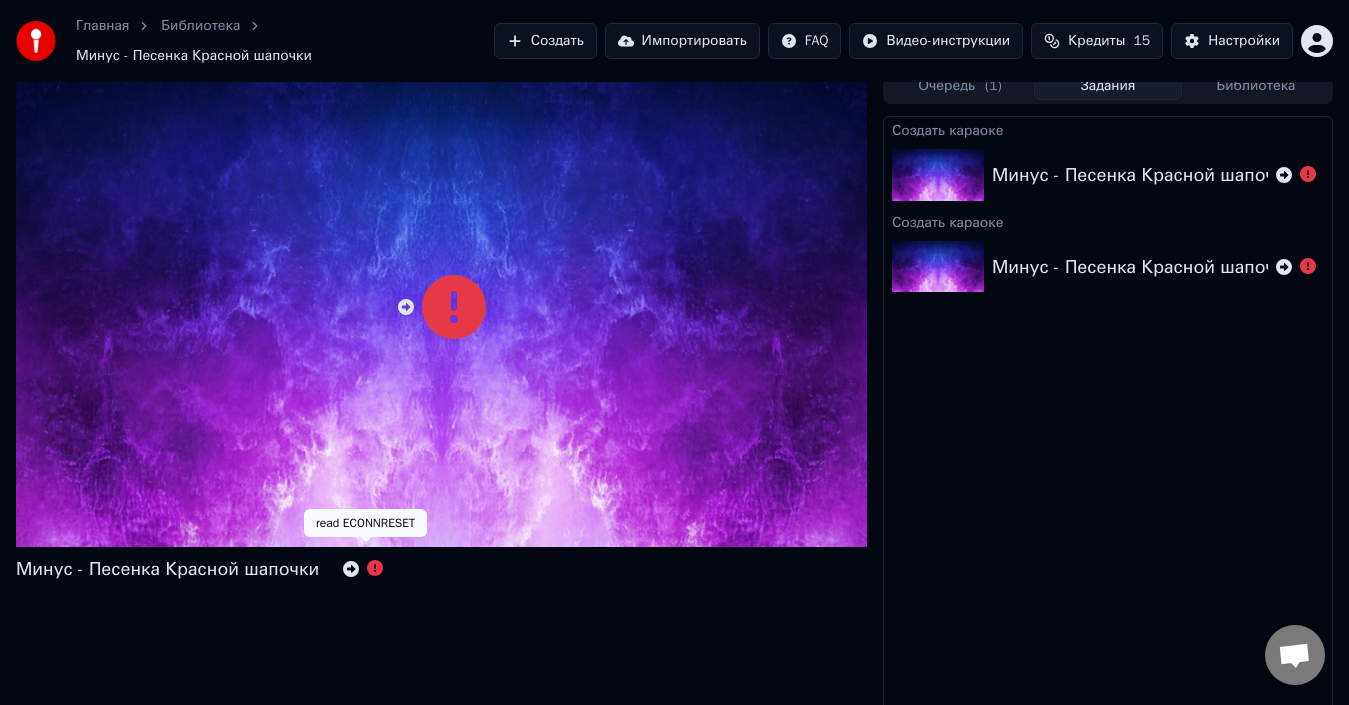 click 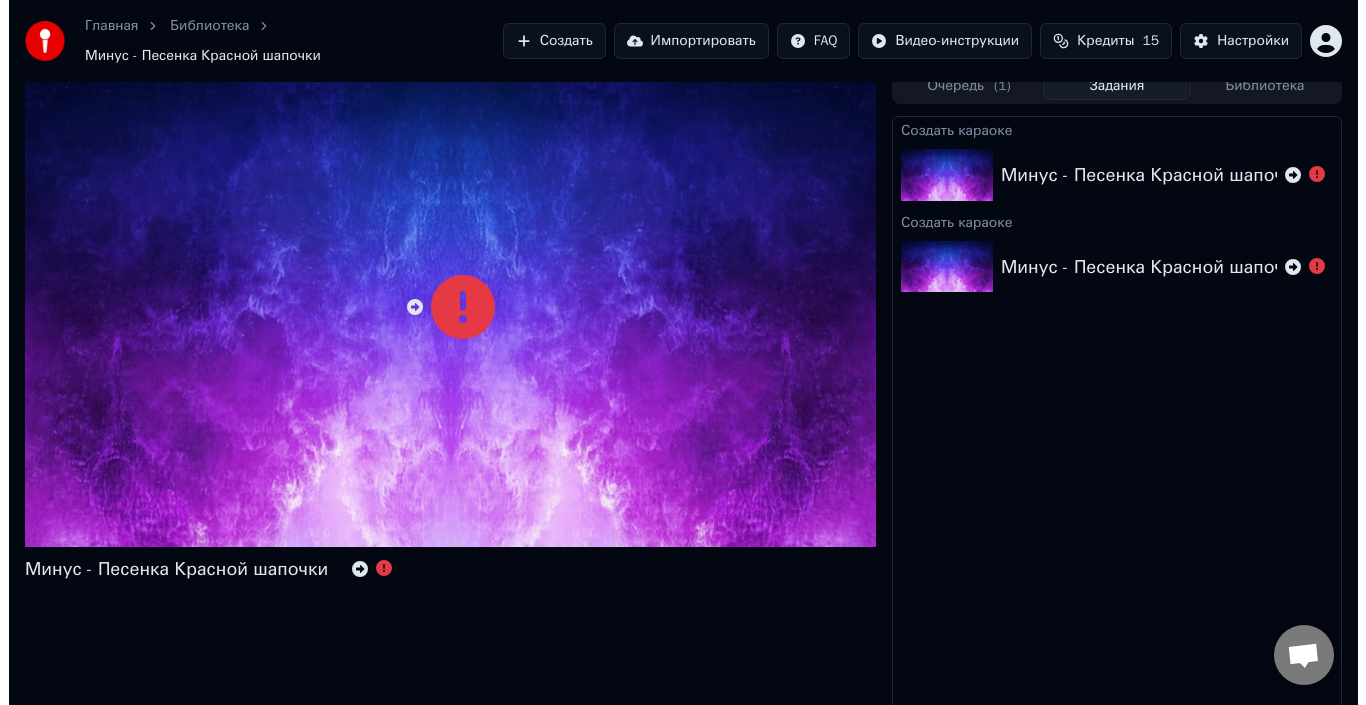 scroll, scrollTop: 0, scrollLeft: 0, axis: both 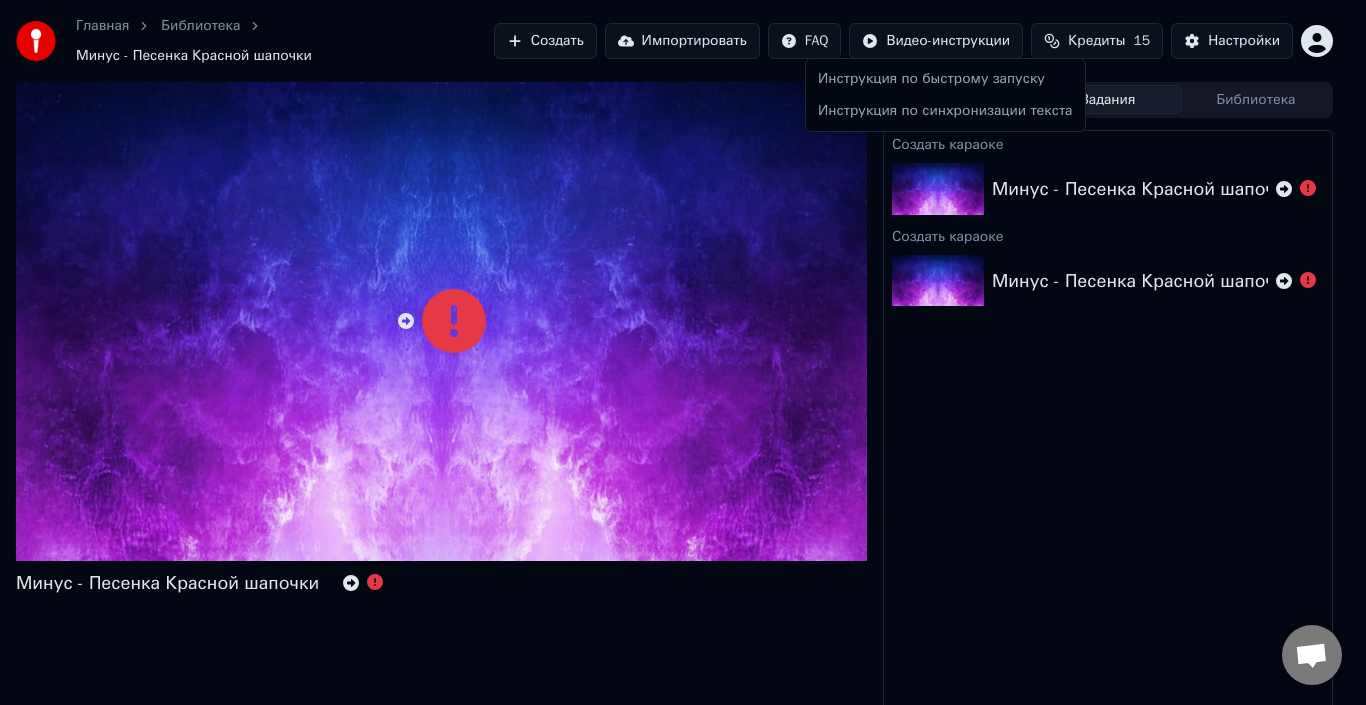 click on "Главная Библиотека Минус - Песенка Красной шапочки Создать Импортировать FAQ Видео-инструкции Кредиты 15 Настройки Минус - Песенка Красной шапочки Очередь ( 1 ) Задания Библиотека Создать караоке Минус - Песенка Красной шапочки Создать караоке Минус - Песенка Красной шапочки
Инструкция по быстрому запуску Инструкция по синхронизации текста" at bounding box center (683, 352) 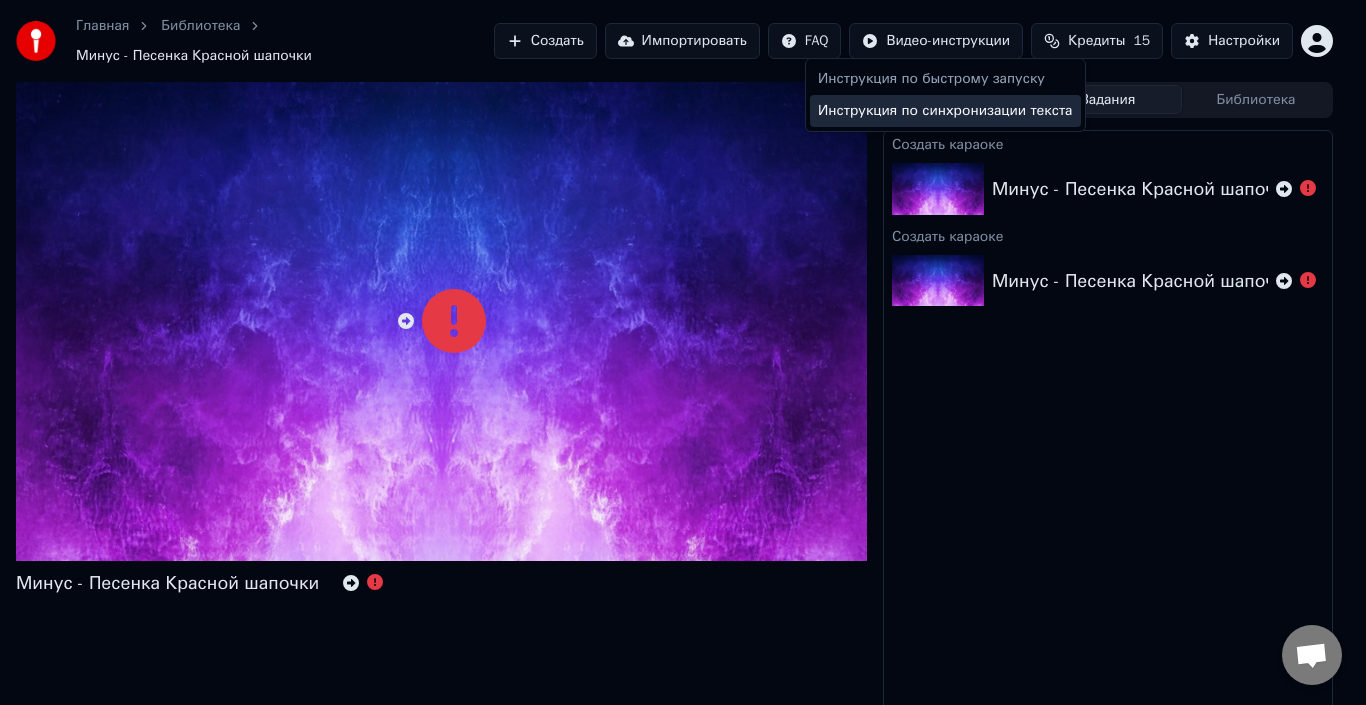 click on "Инструкция по синхронизации текста" at bounding box center [945, 111] 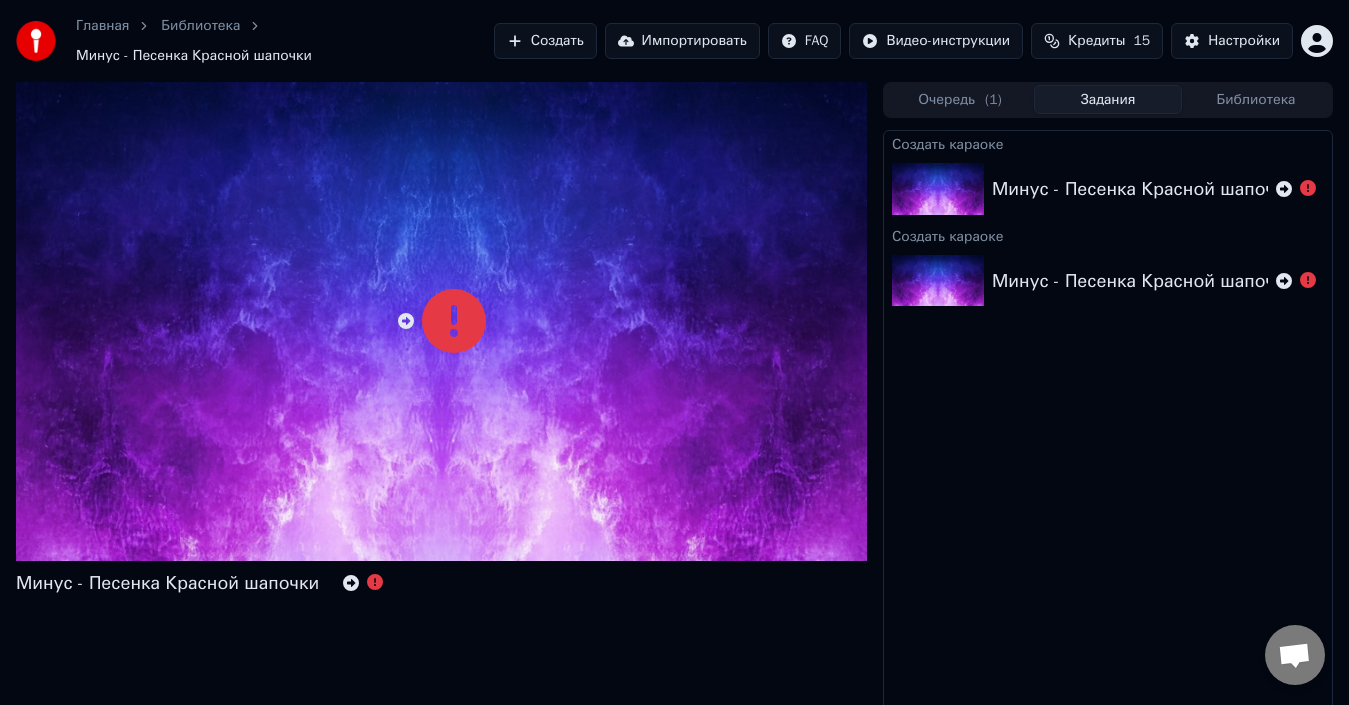 click on "( 1 )" at bounding box center [993, 100] 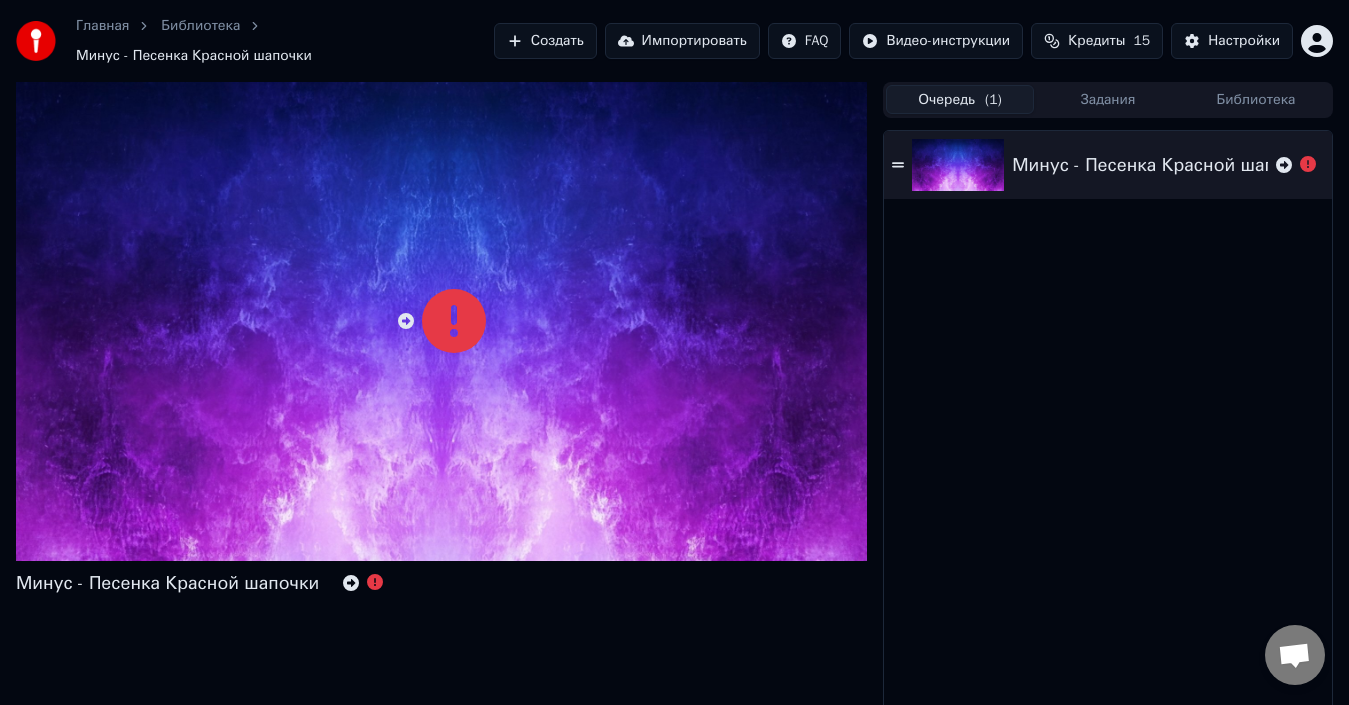 click on "Минус - Песенка Красной шапочки" at bounding box center (1108, 165) 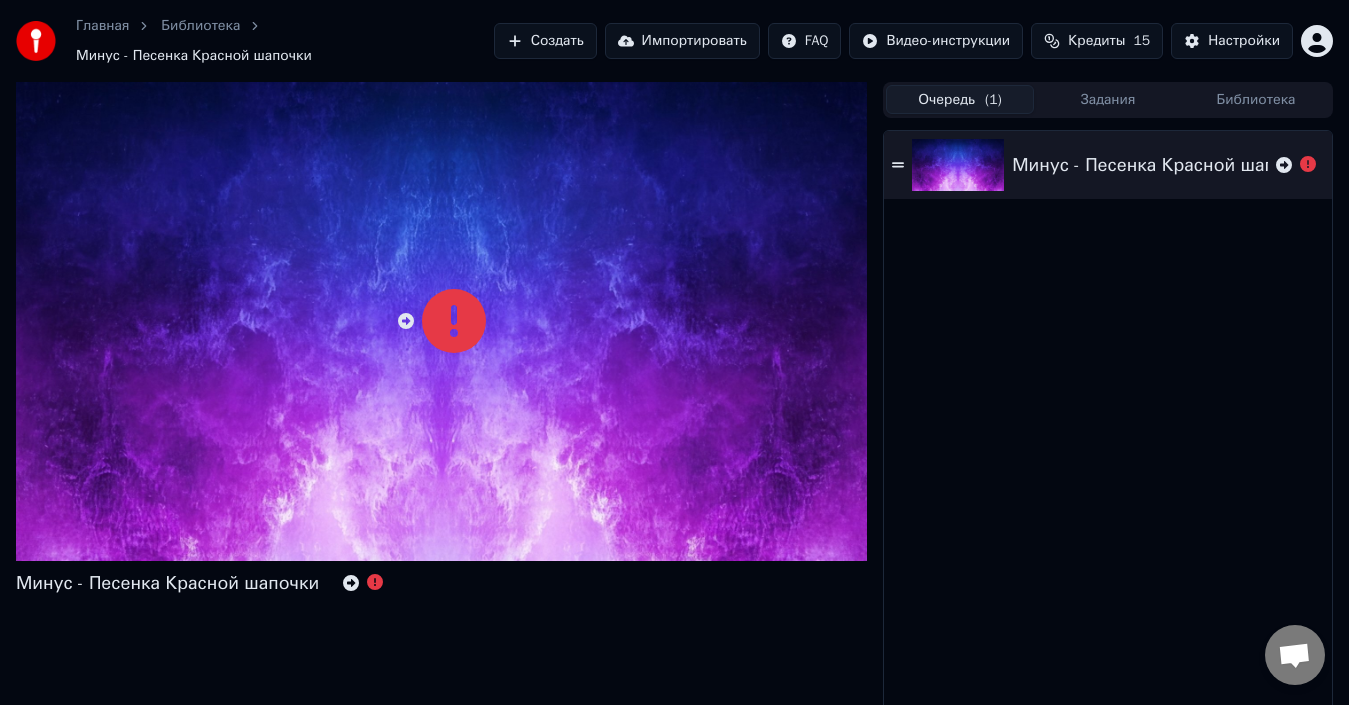 click on "Минус - Песенка Красной шапочки" at bounding box center [1108, 165] 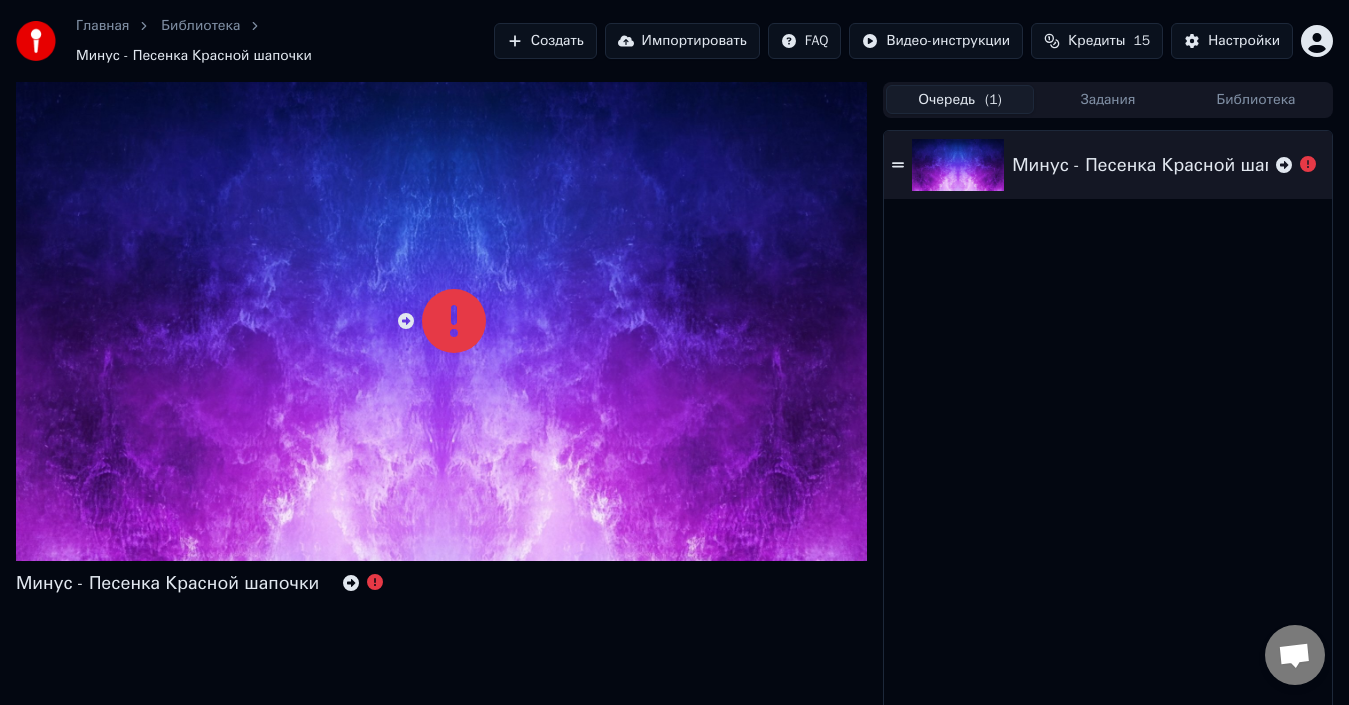 click on "Минус - Песенка Красной шапочки" at bounding box center (1108, 165) 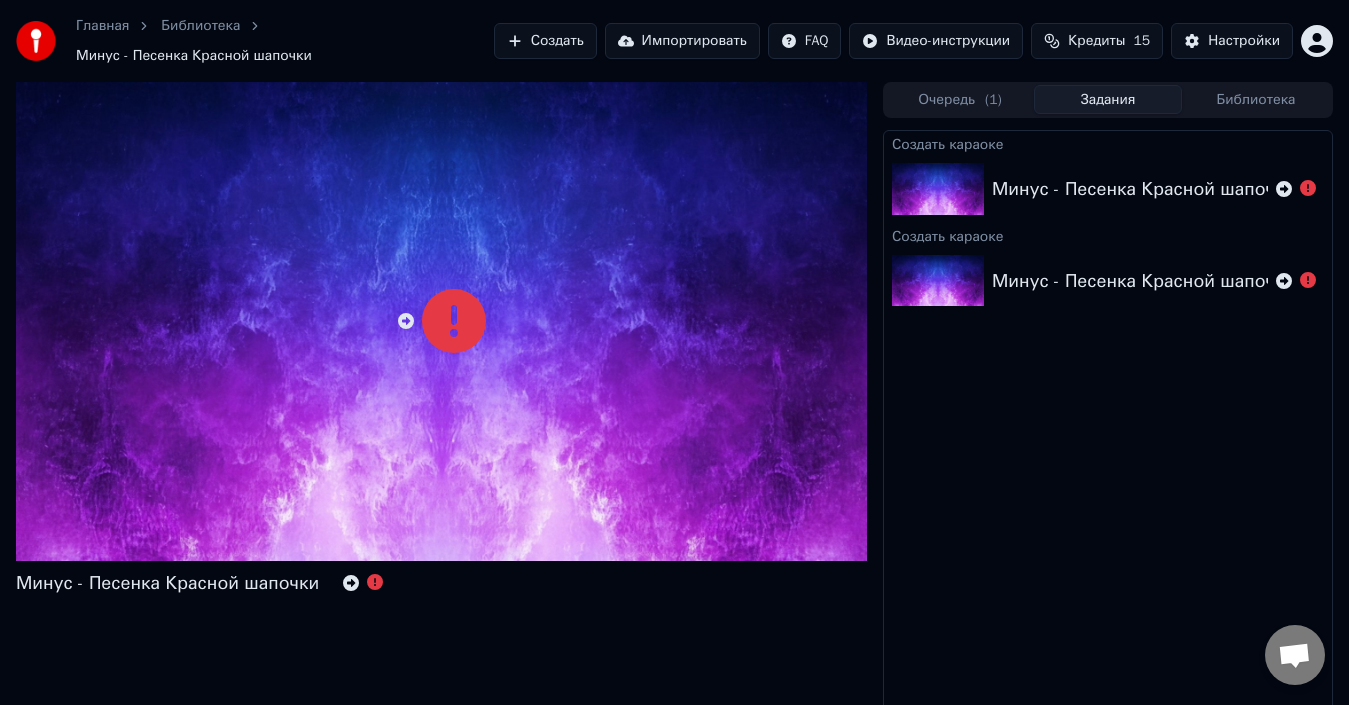 click on "Создать" at bounding box center [545, 41] 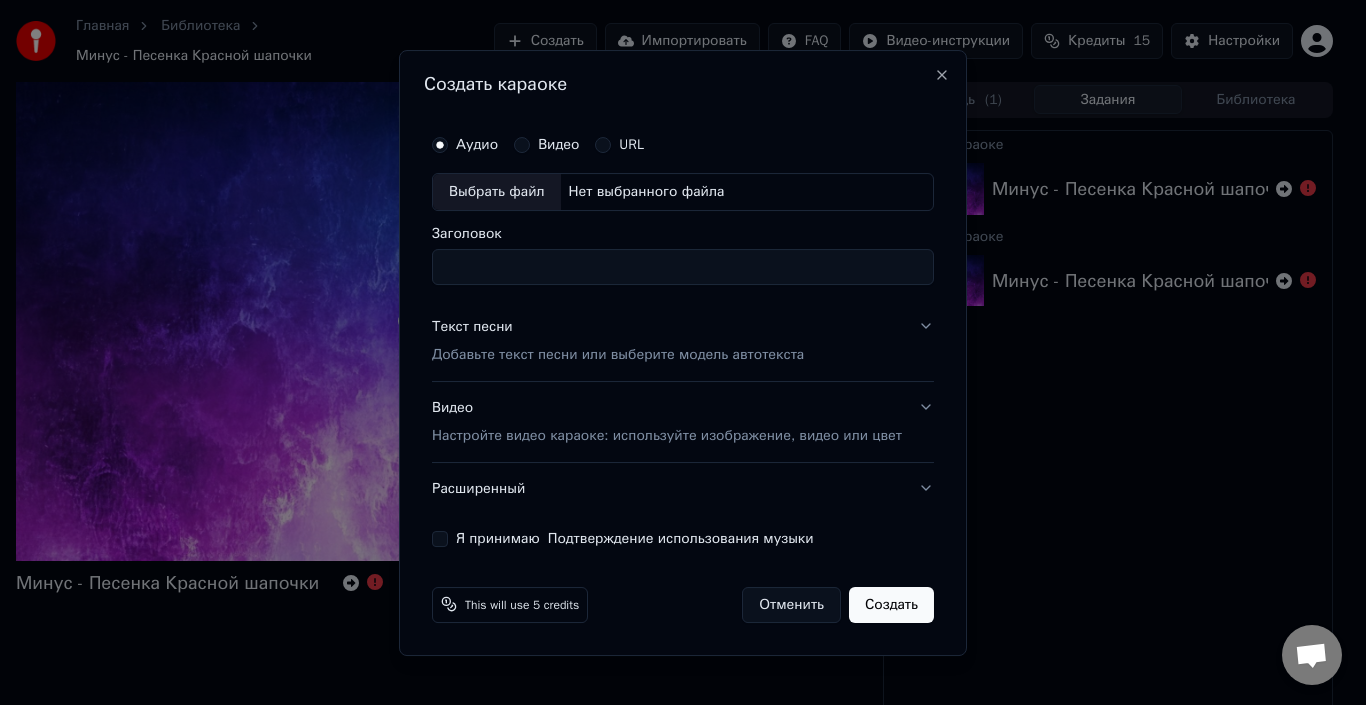 click on "Видео" at bounding box center (558, 145) 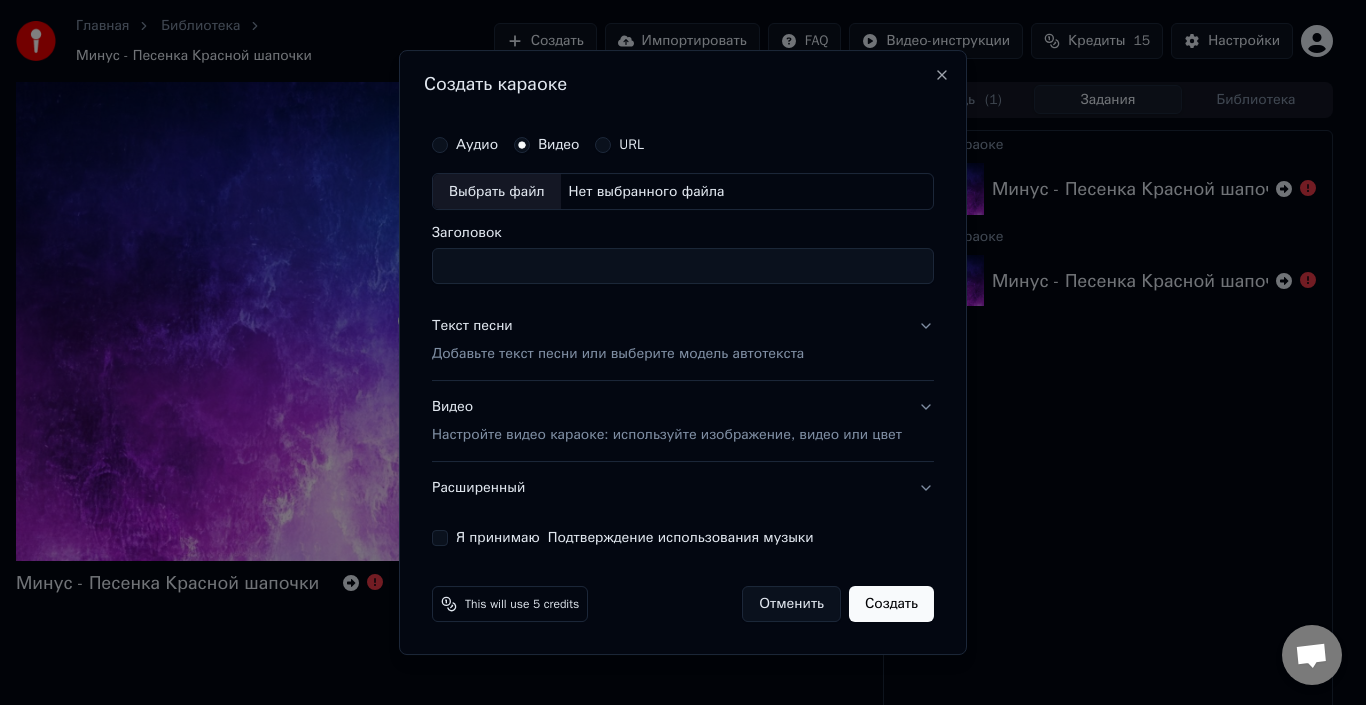 click on "Аудио" at bounding box center (477, 145) 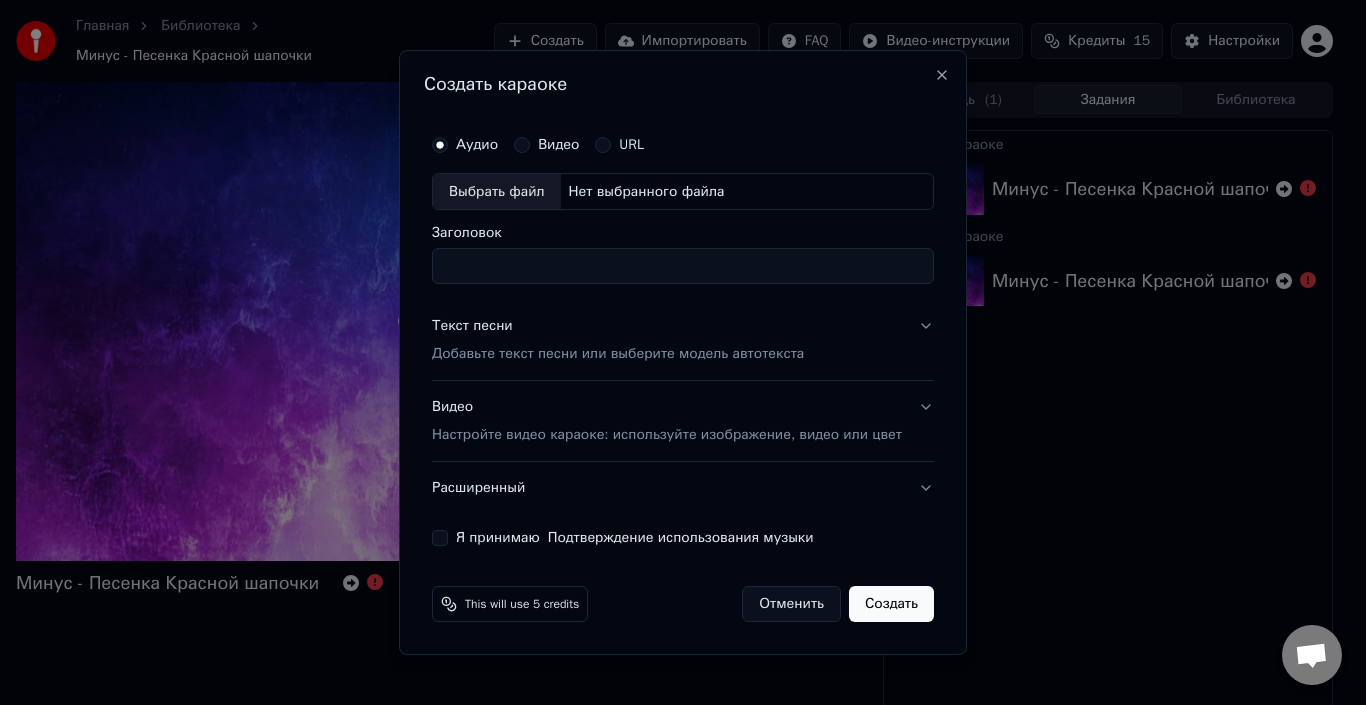 click on "Видео" at bounding box center [546, 145] 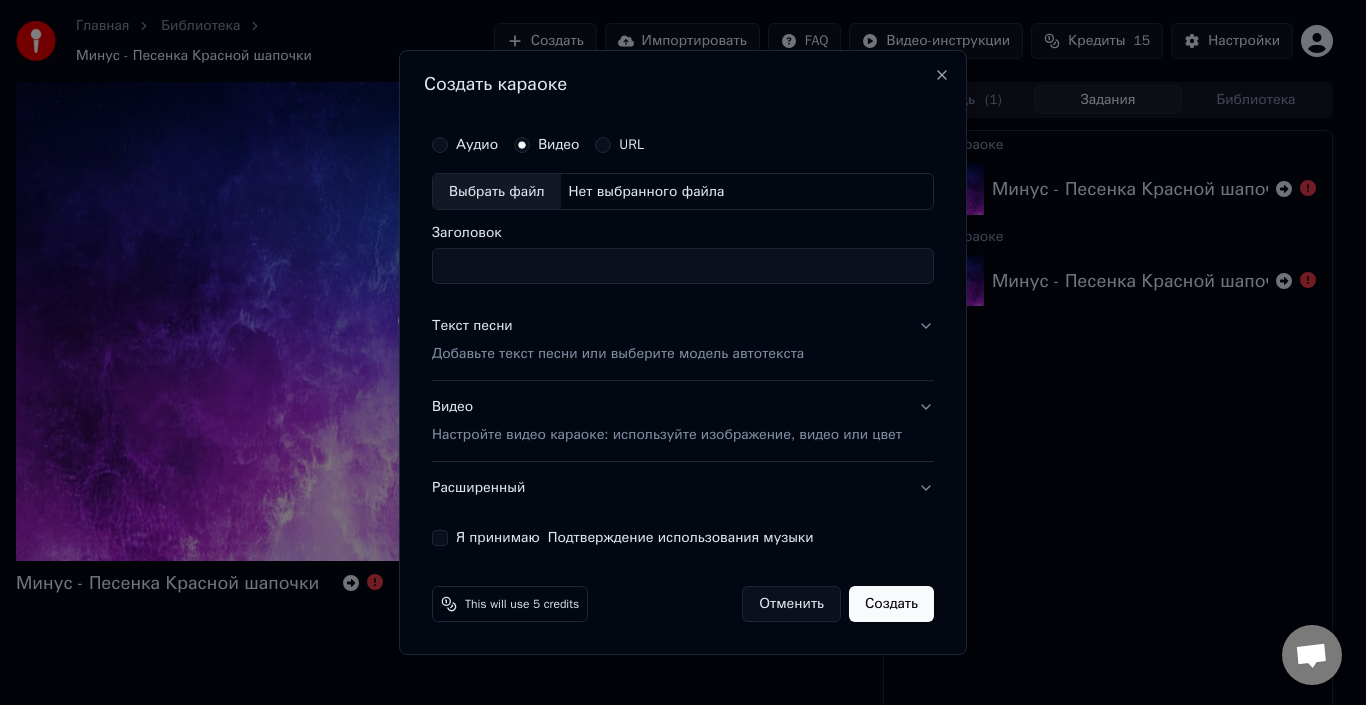click on "Выбрать файл" at bounding box center (497, 192) 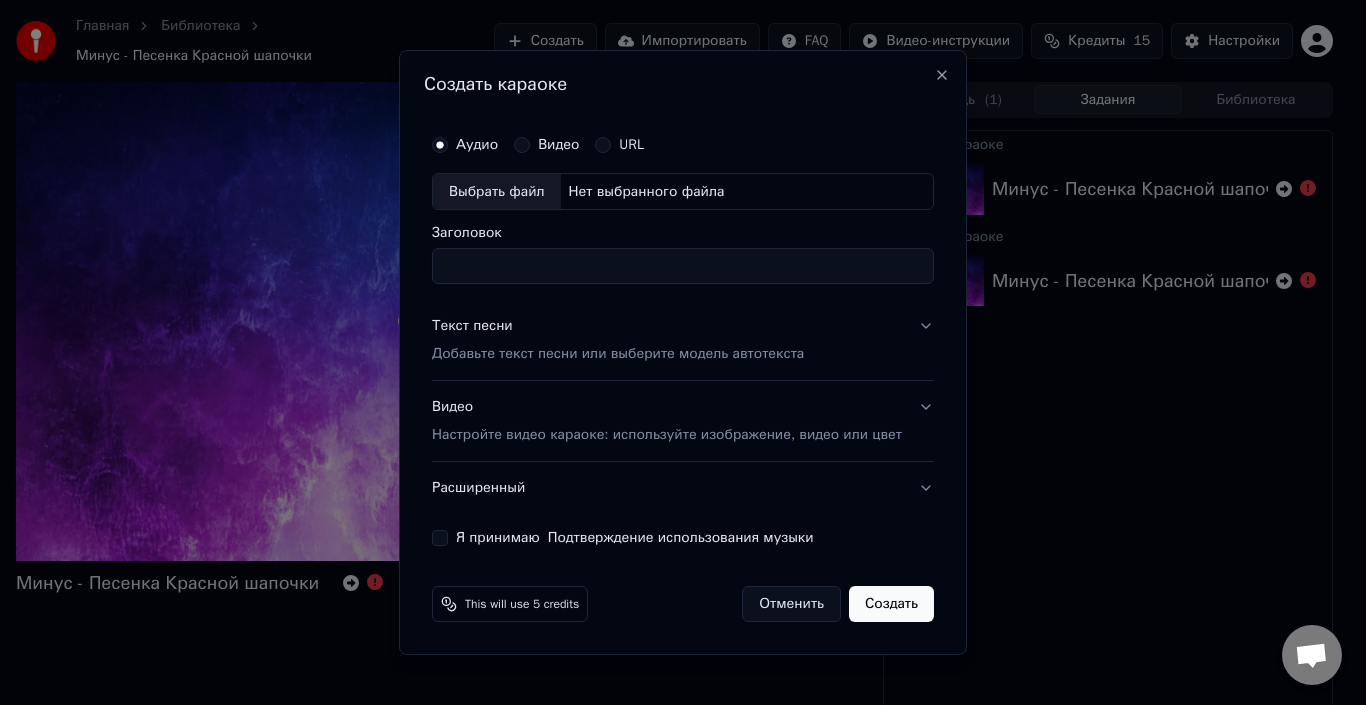 click on "Выбрать файл" at bounding box center (497, 192) 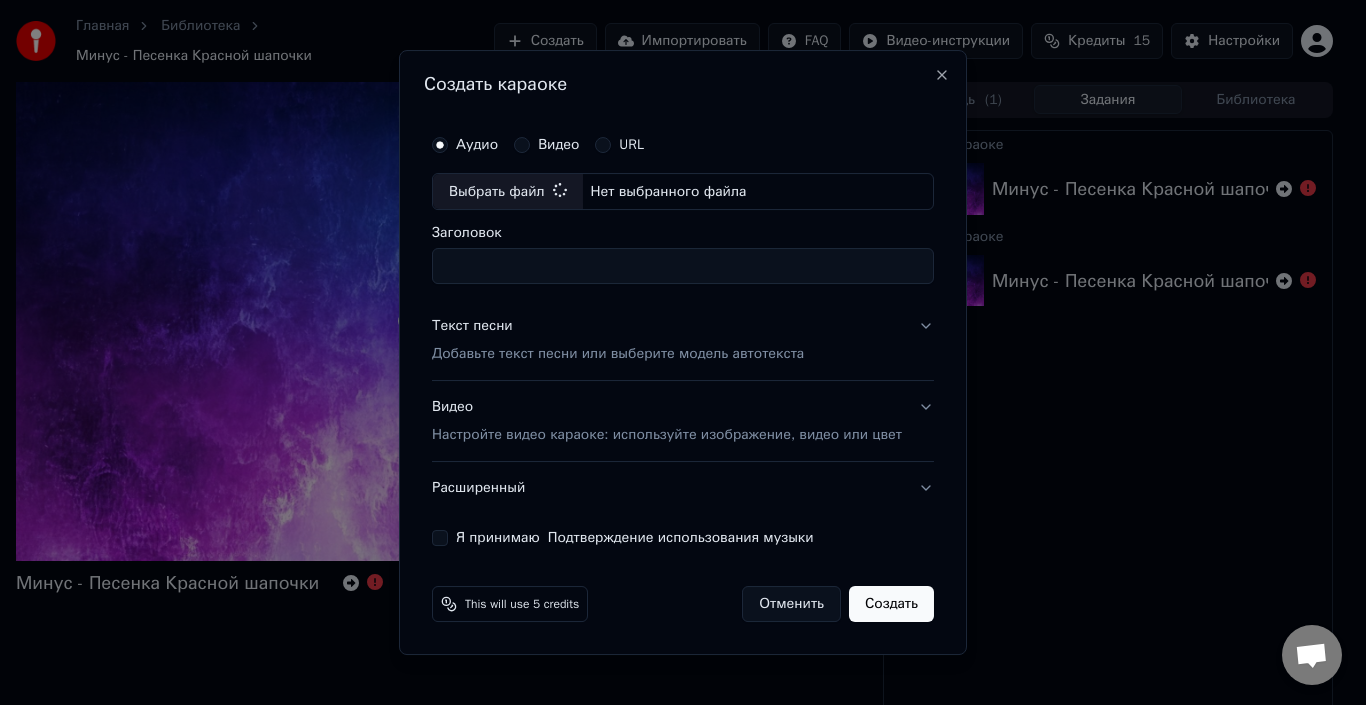 type on "**********" 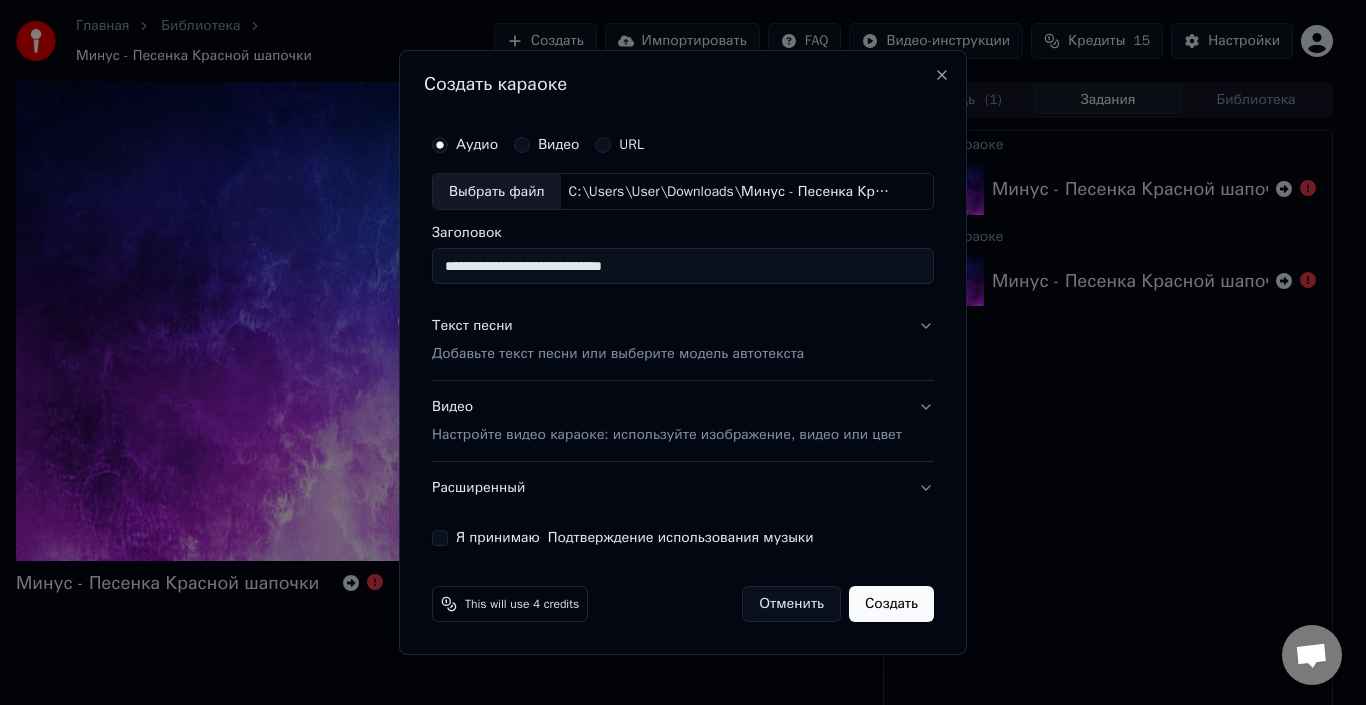 click on "Текст песни Добавьте текст песни или выберите модель автотекста" at bounding box center [618, 341] 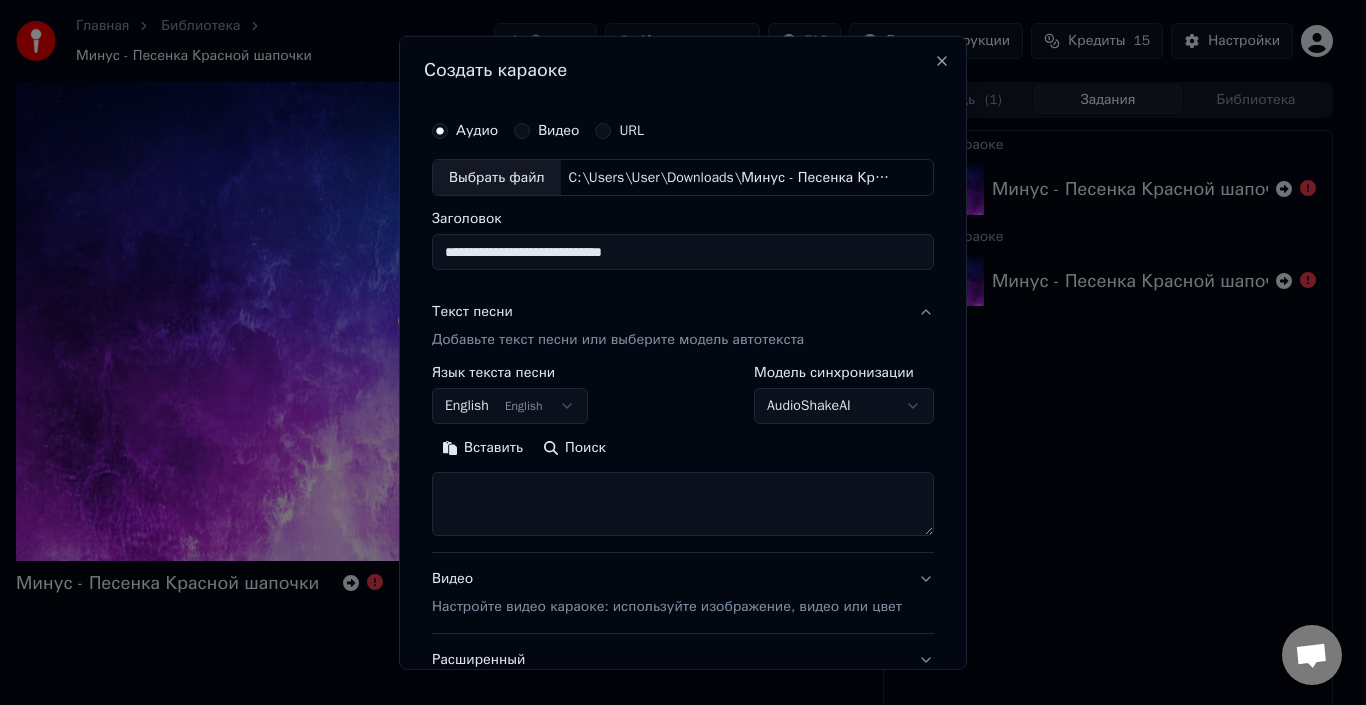 click on "English English" at bounding box center (510, 406) 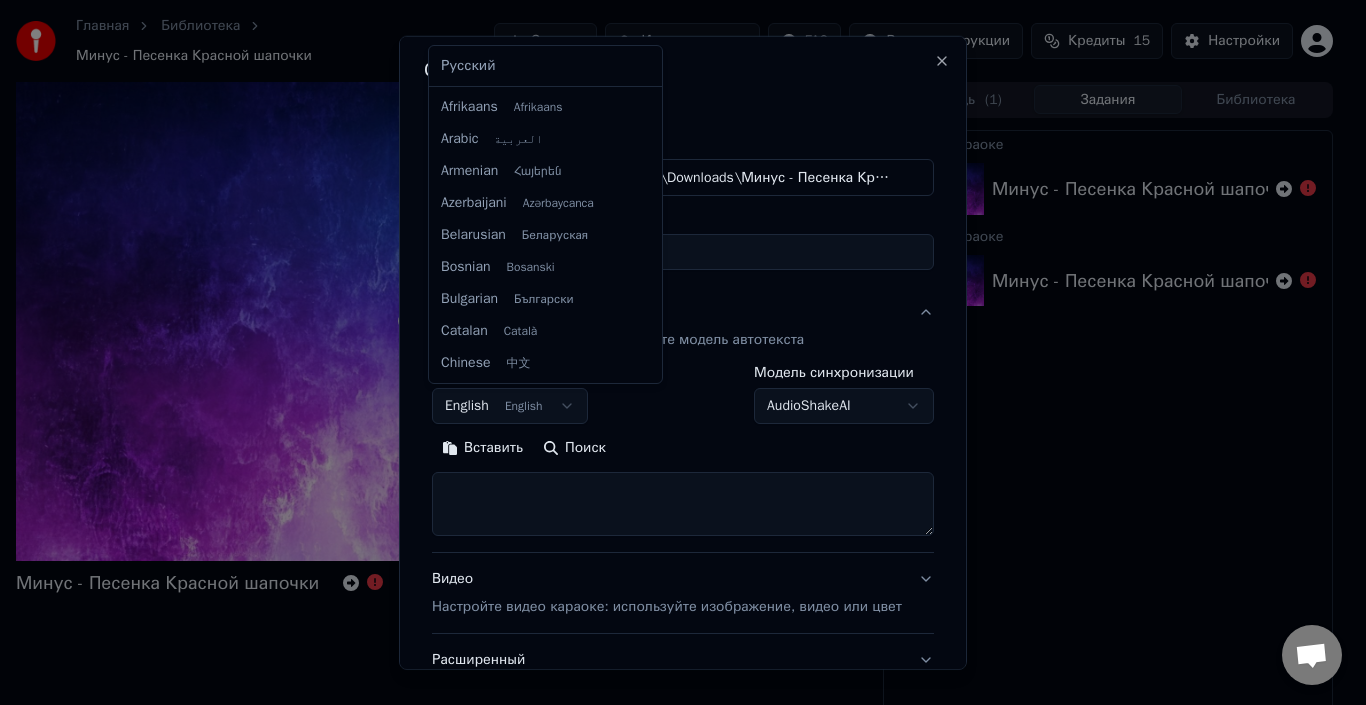 scroll, scrollTop: 160, scrollLeft: 0, axis: vertical 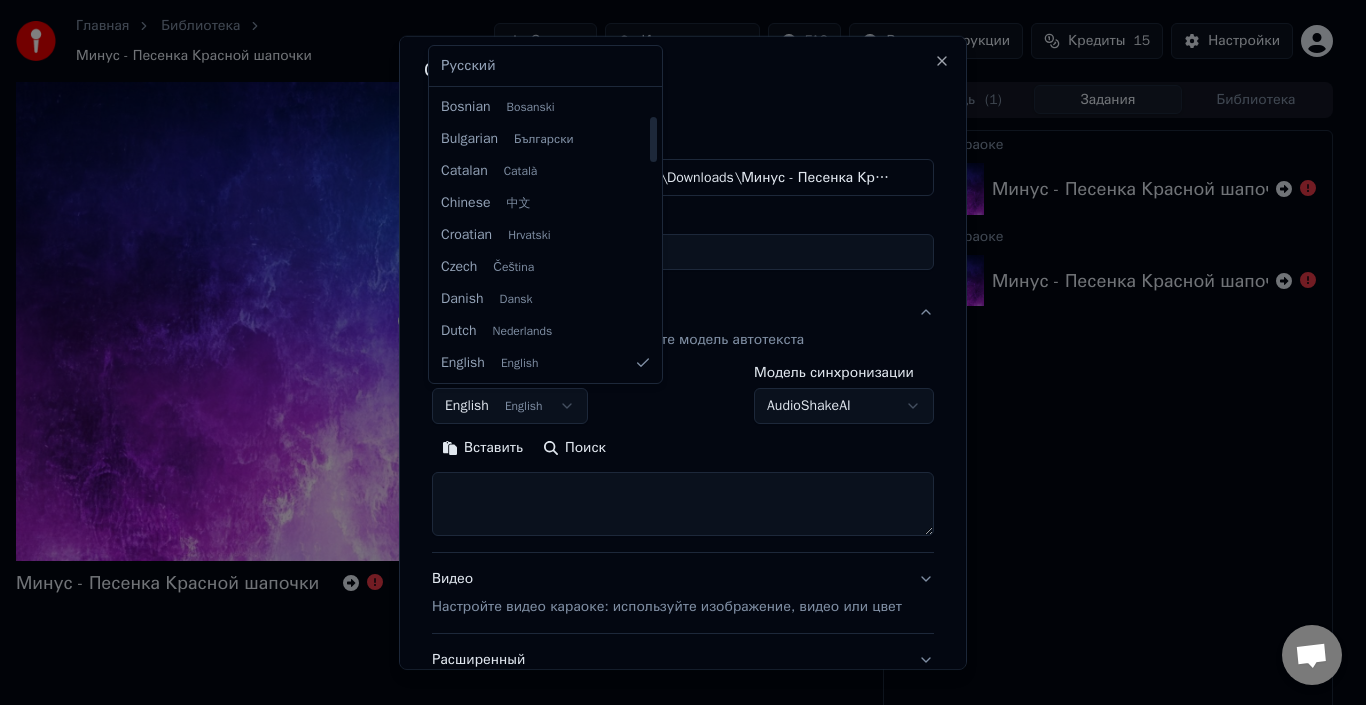select on "**" 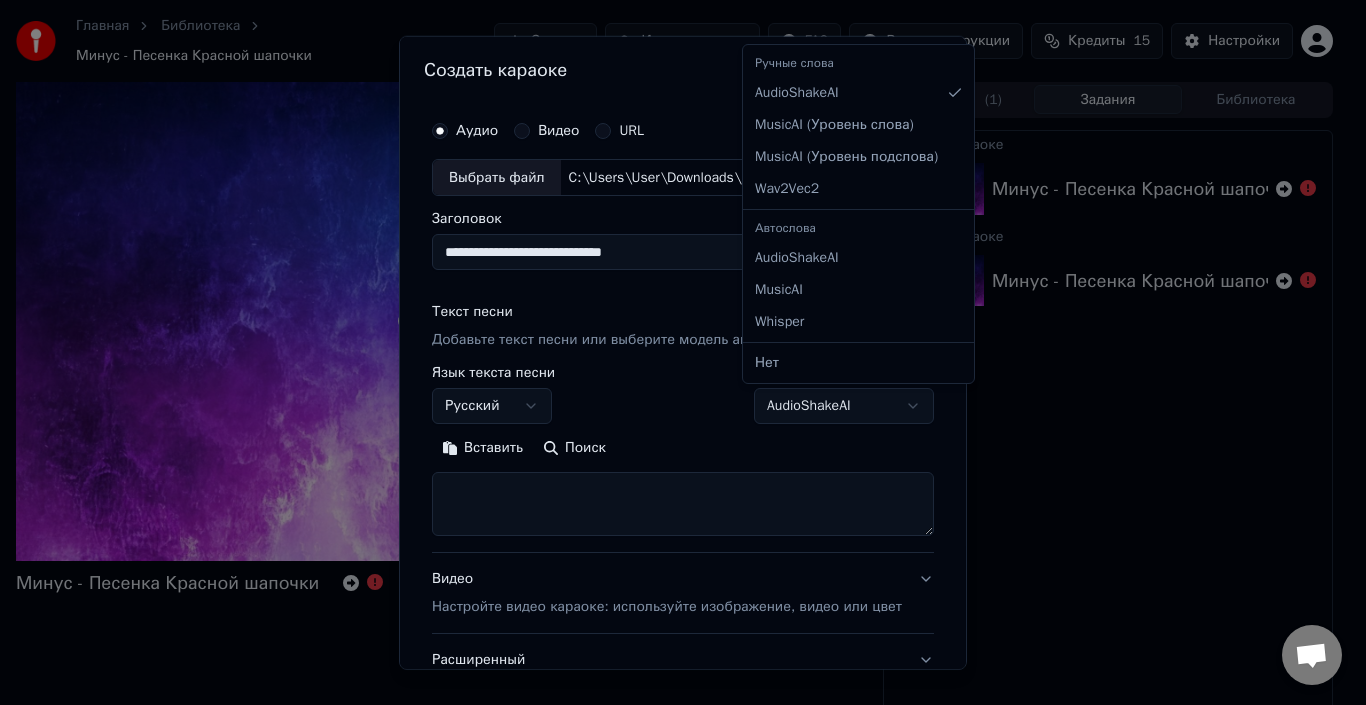 click on "**********" at bounding box center [674, 352] 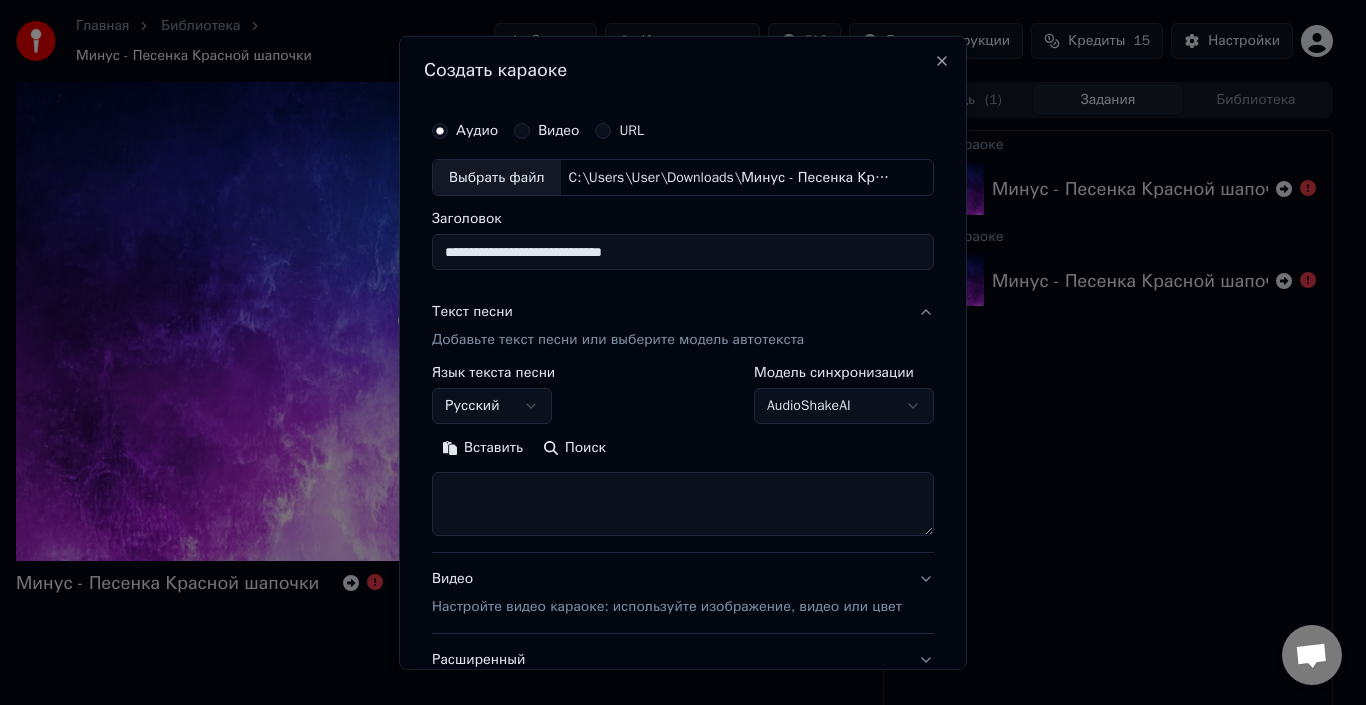 click on "**********" at bounding box center [674, 352] 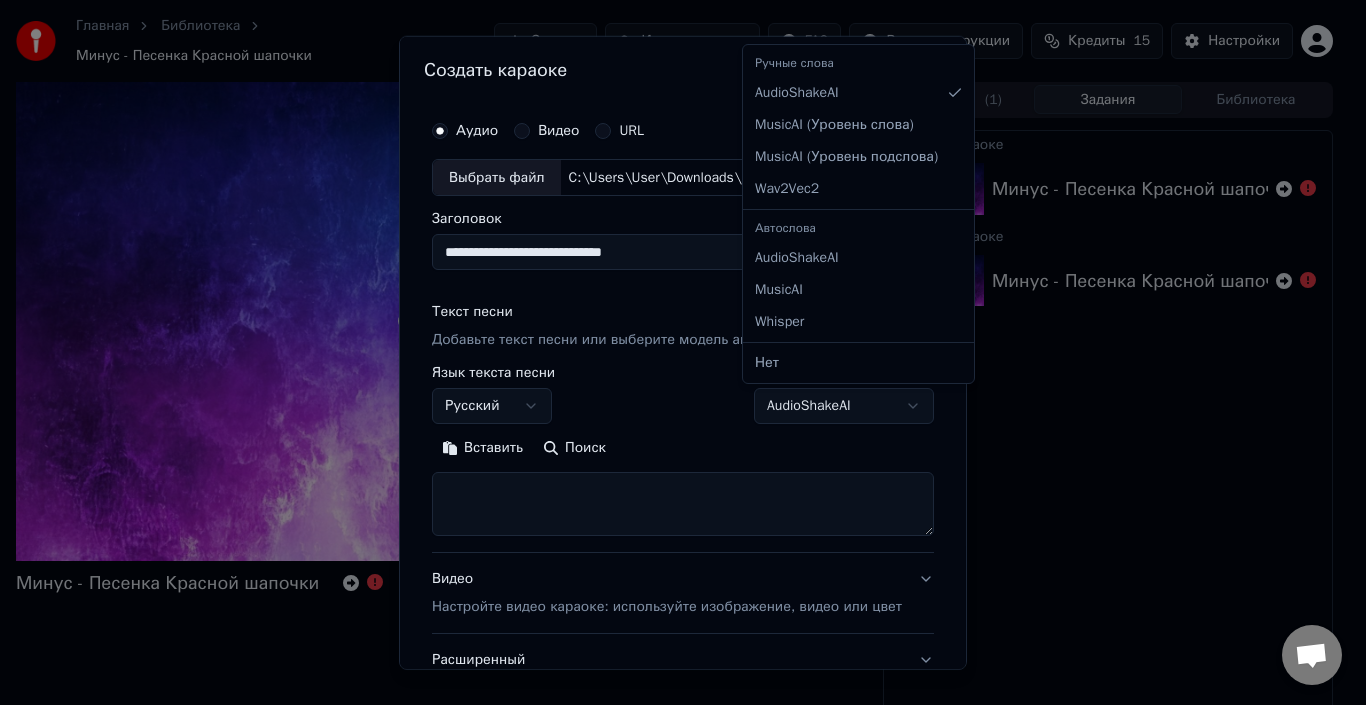 click on "**********" at bounding box center [674, 352] 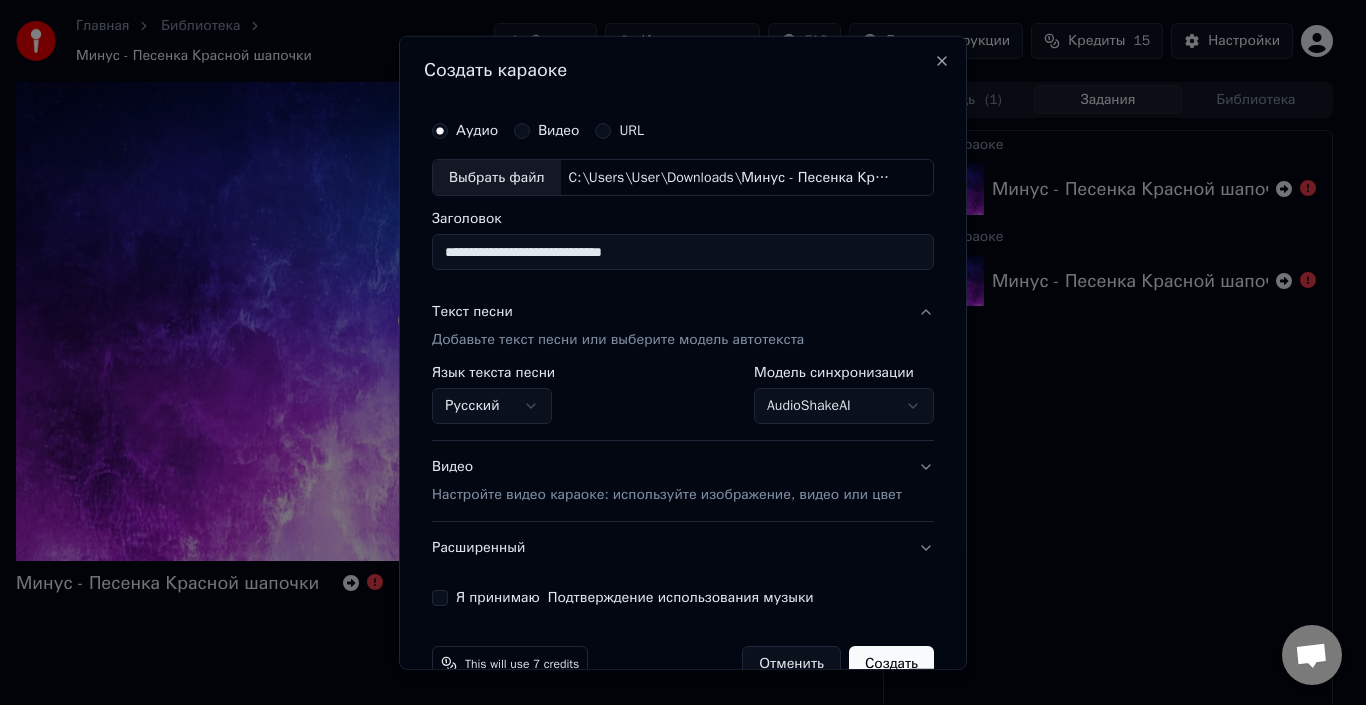 click on "Видео Настройте видео караоке: используйте изображение, видео или цвет" at bounding box center (667, 481) 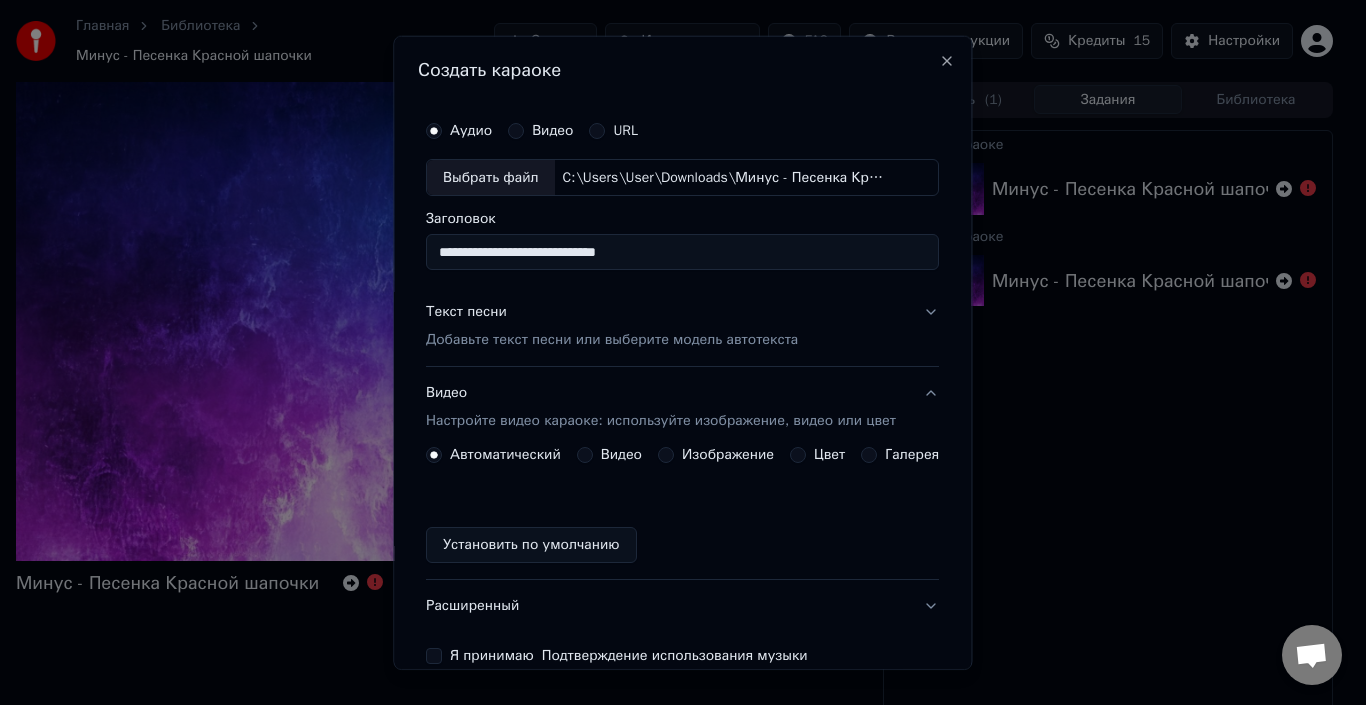 click on "Видео Настройте видео караоке: используйте изображение, видео или цвет" at bounding box center [682, 407] 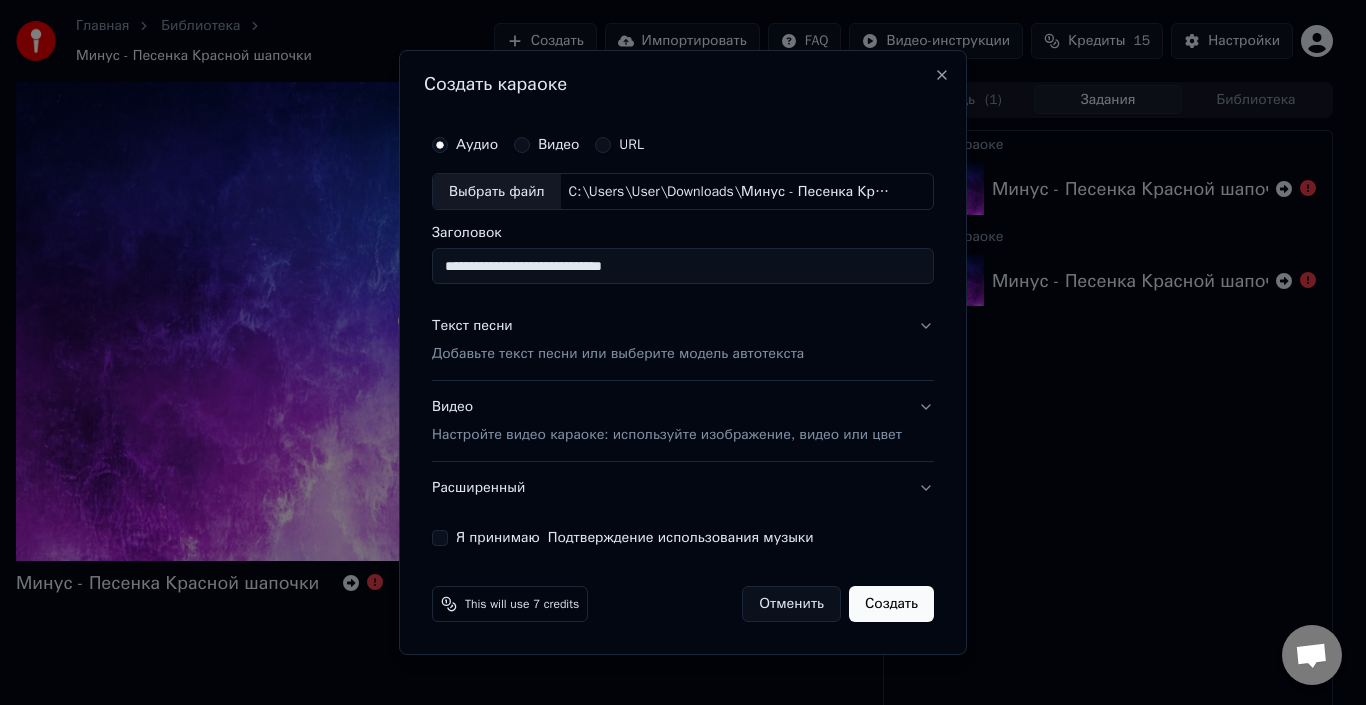 click on "Текст песни Добавьте текст песни или выберите модель автотекста" at bounding box center (683, 341) 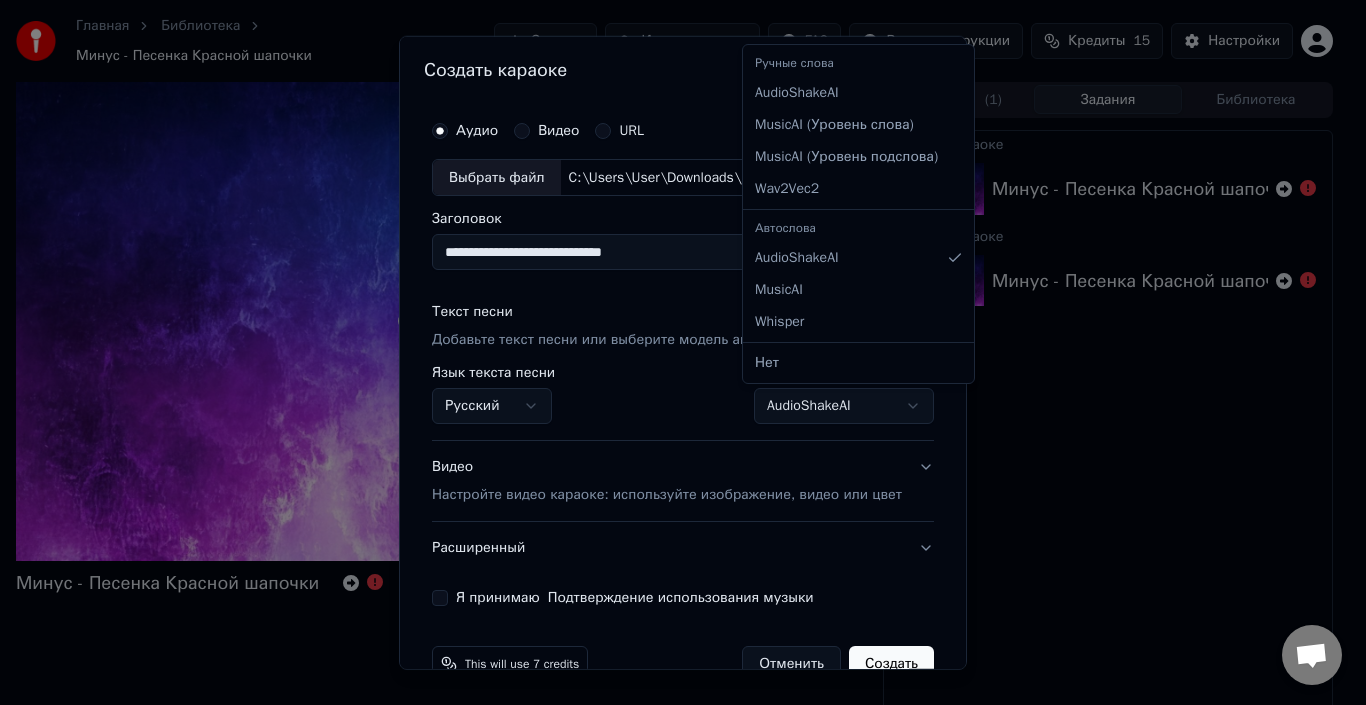 click on "**********" at bounding box center (674, 352) 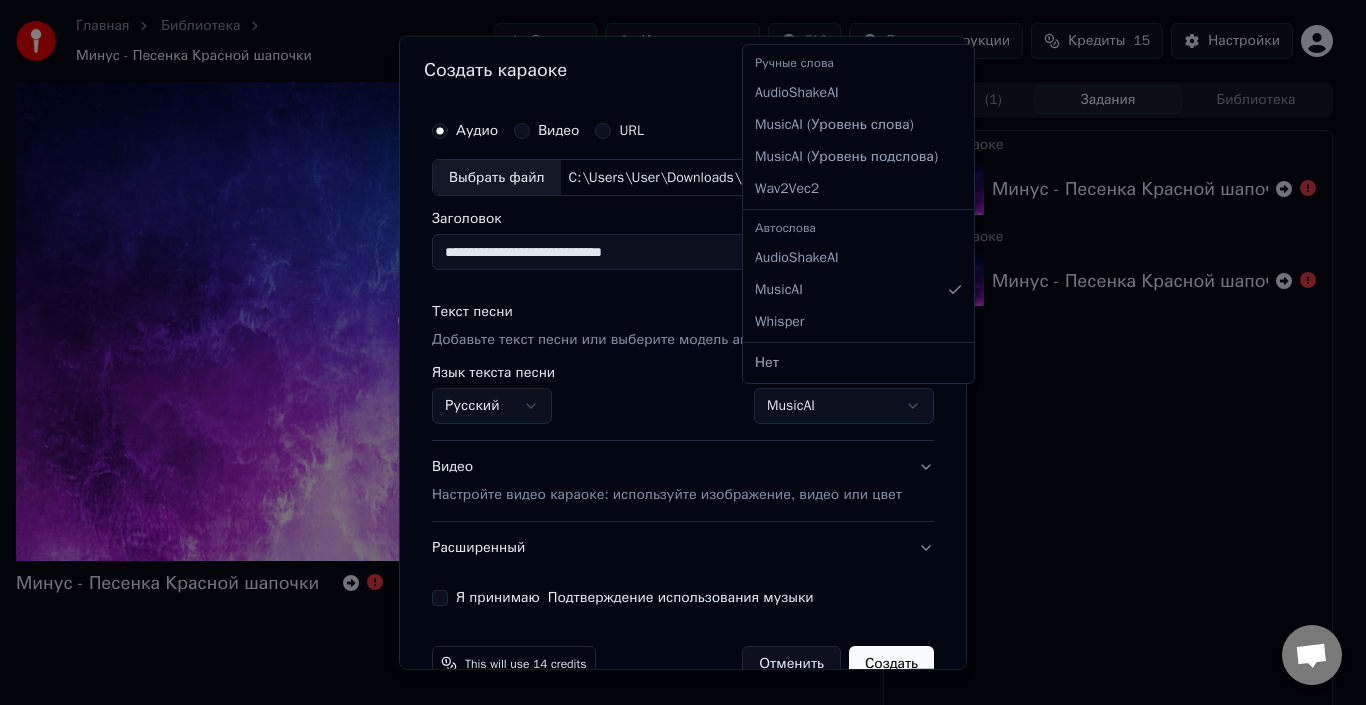click on "**********" at bounding box center [674, 352] 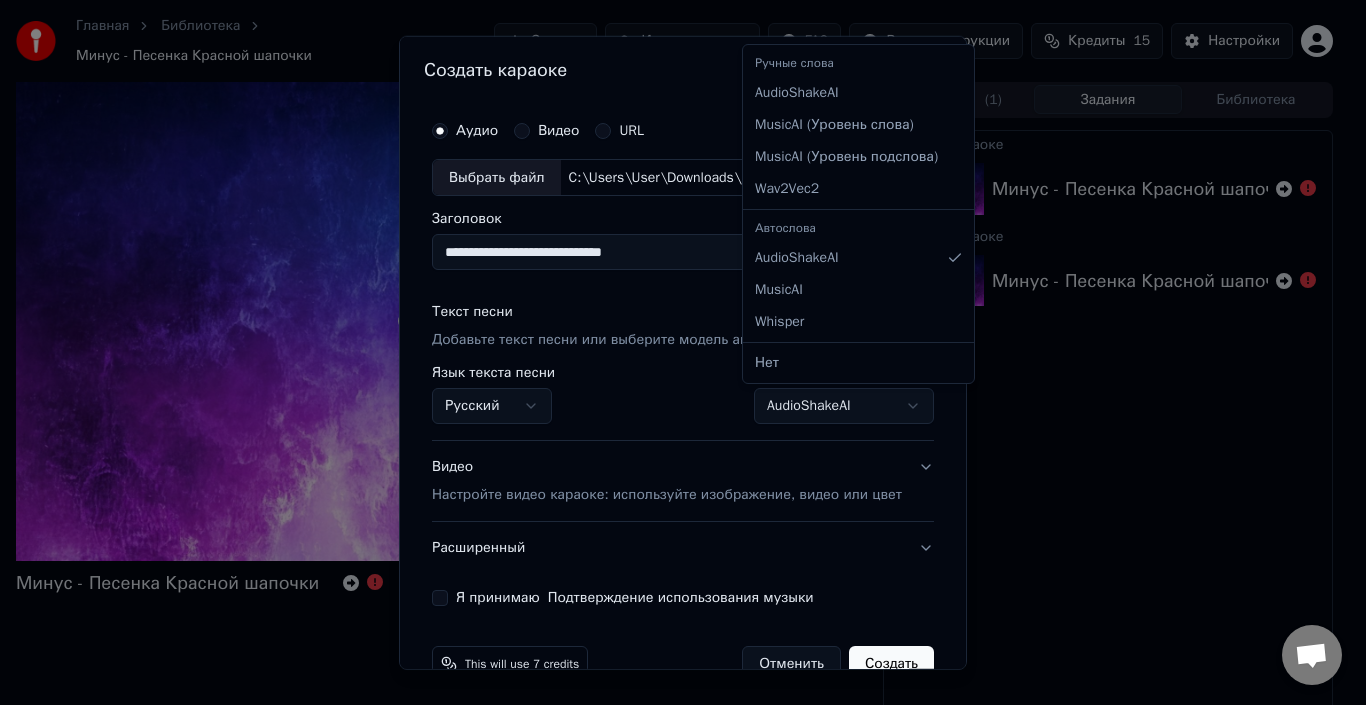 click on "**********" at bounding box center (674, 352) 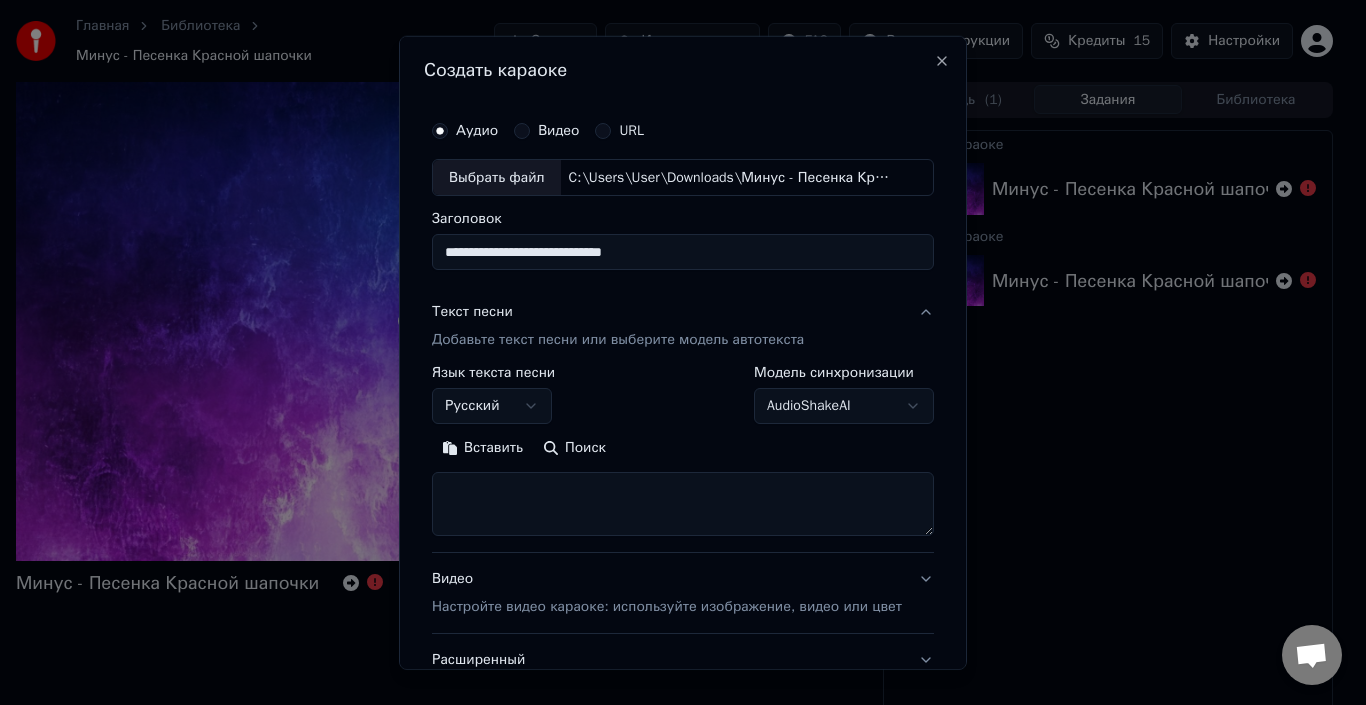 scroll, scrollTop: 7, scrollLeft: 0, axis: vertical 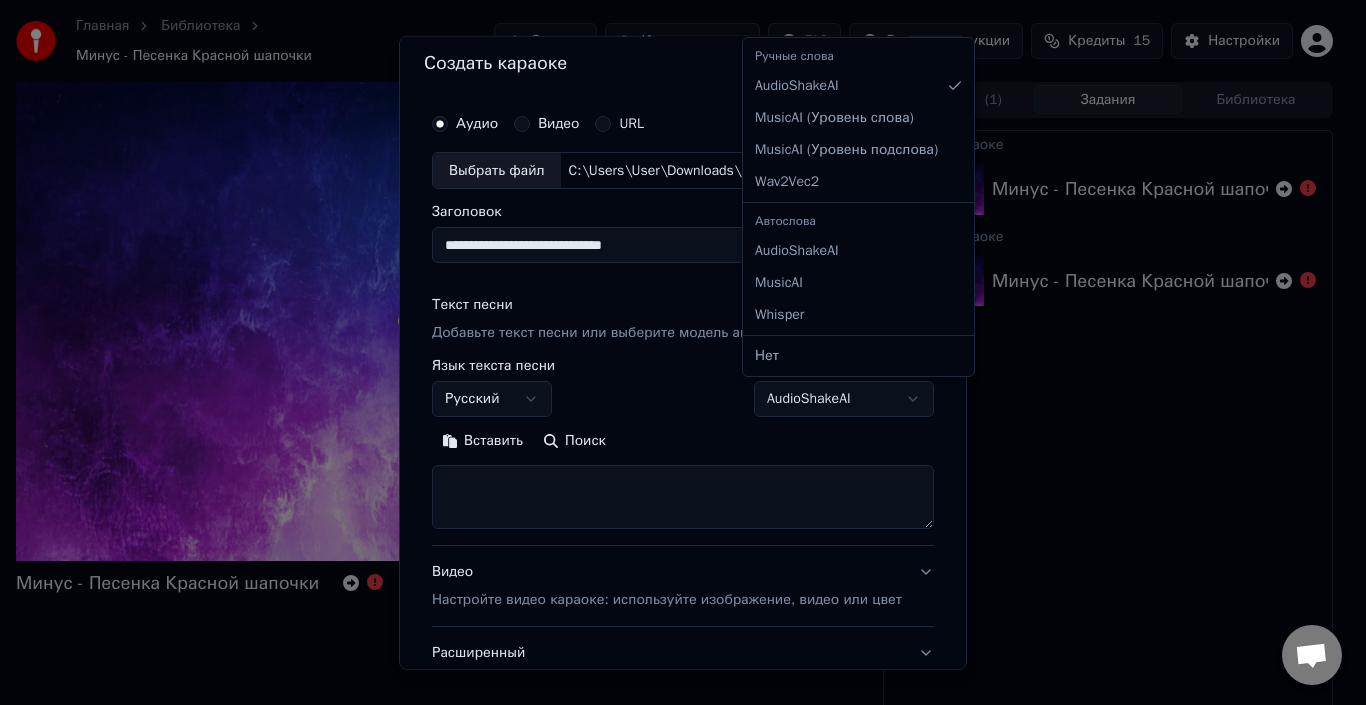 click on "**********" at bounding box center [674, 352] 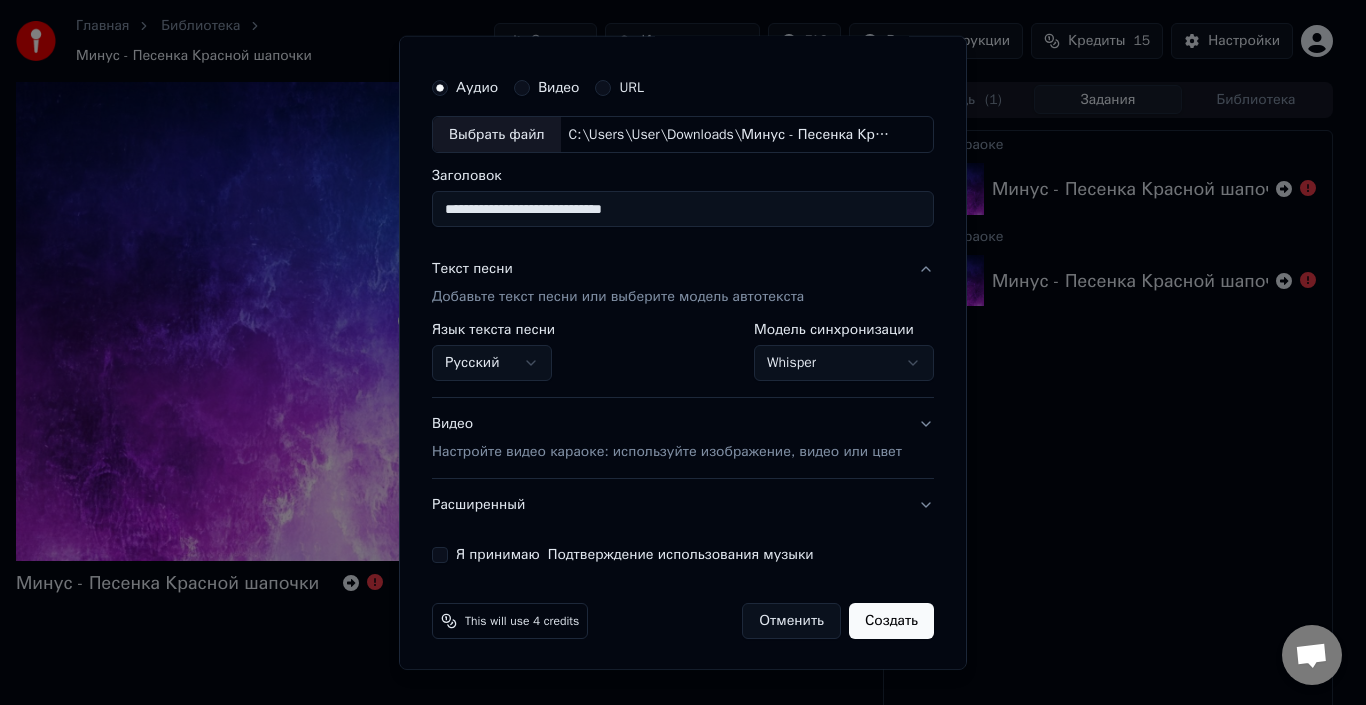 scroll, scrollTop: 45, scrollLeft: 0, axis: vertical 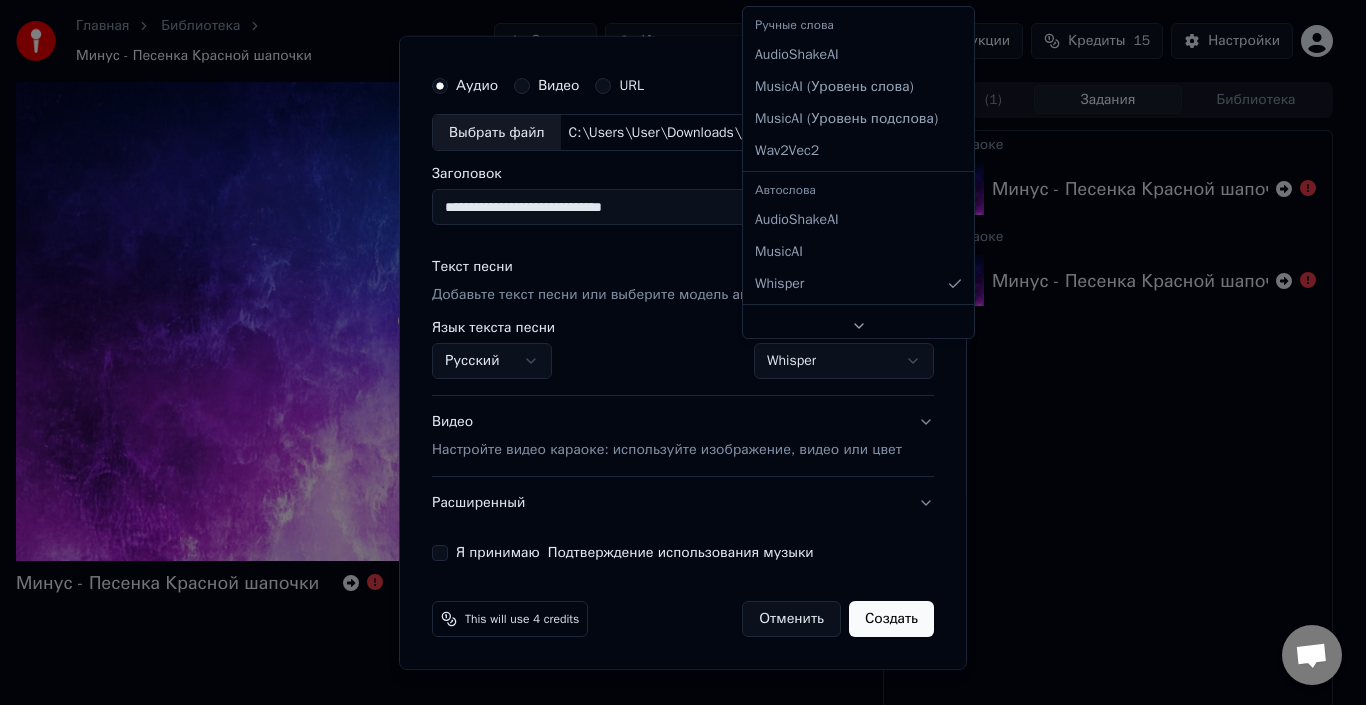 click on "**********" at bounding box center [674, 352] 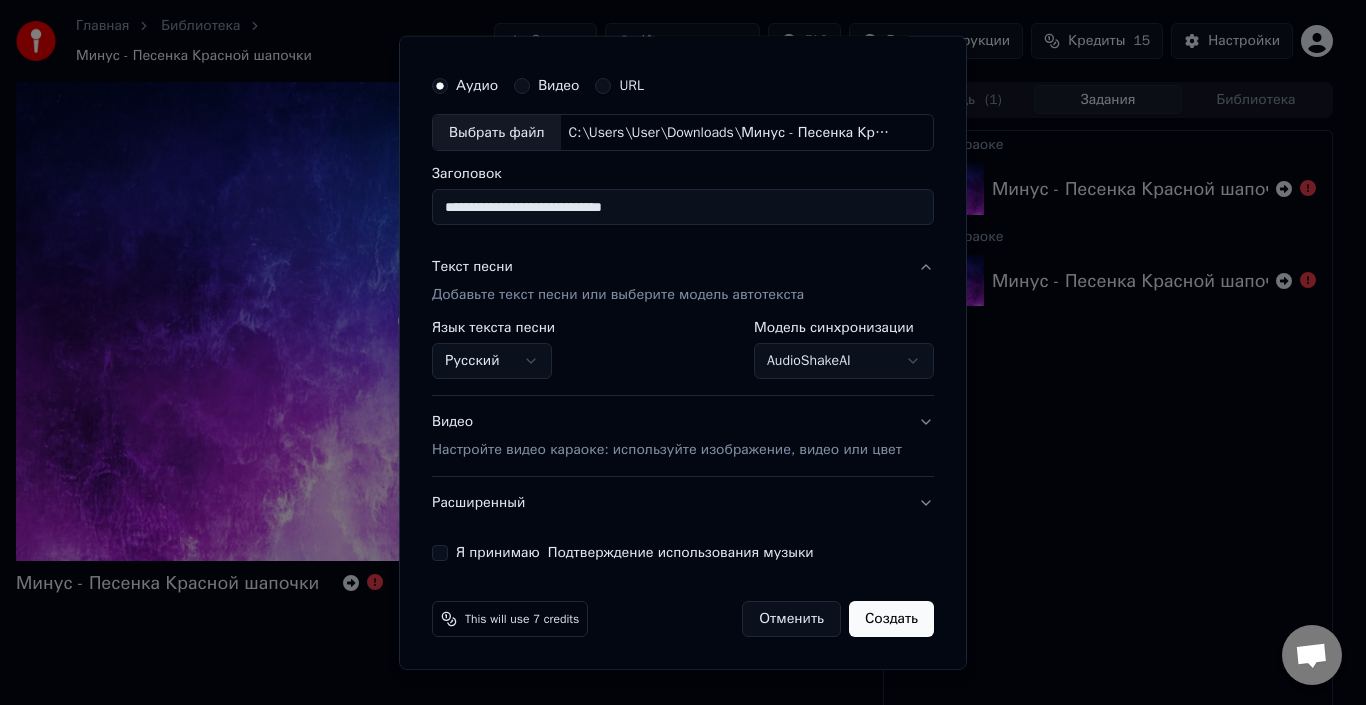 click on "Я принимаю   Подтверждение использования музыки" at bounding box center (635, 553) 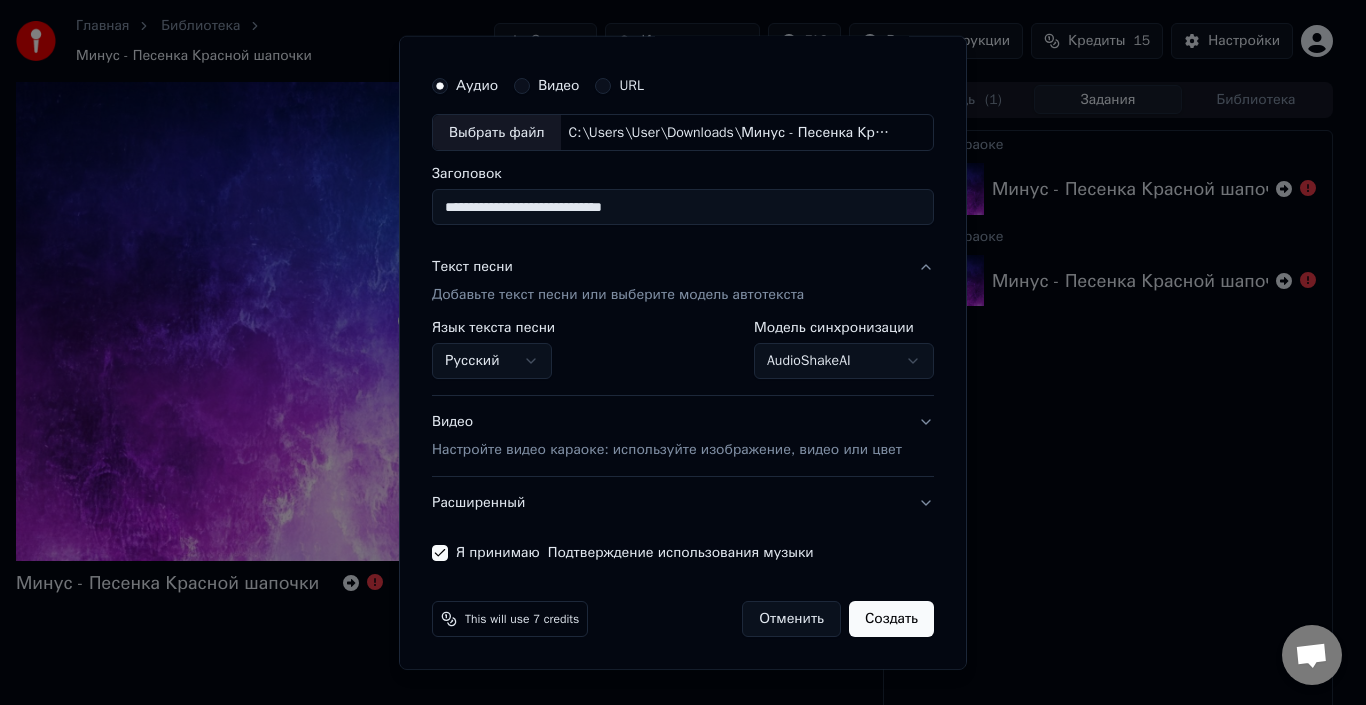 click on "**********" at bounding box center [683, 350] 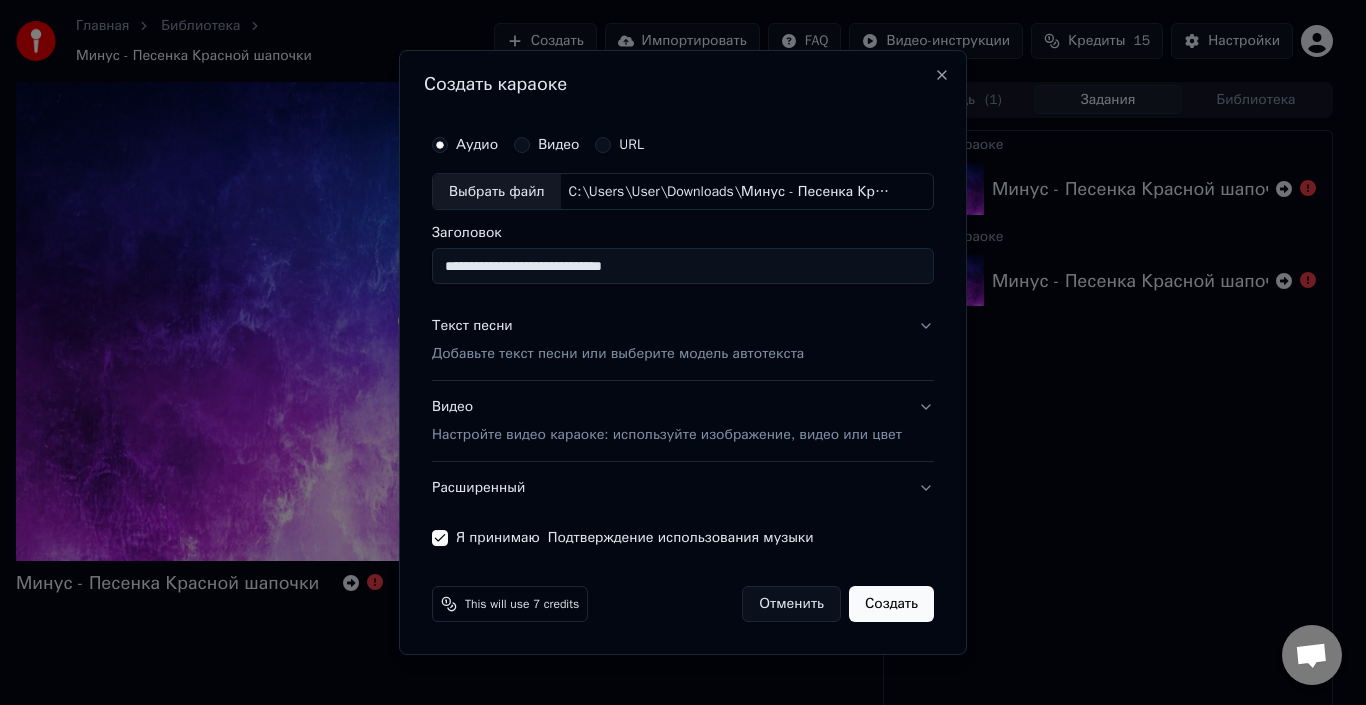 click on "Текст песни Добавьте текст песни или выберите модель автотекста" at bounding box center [683, 341] 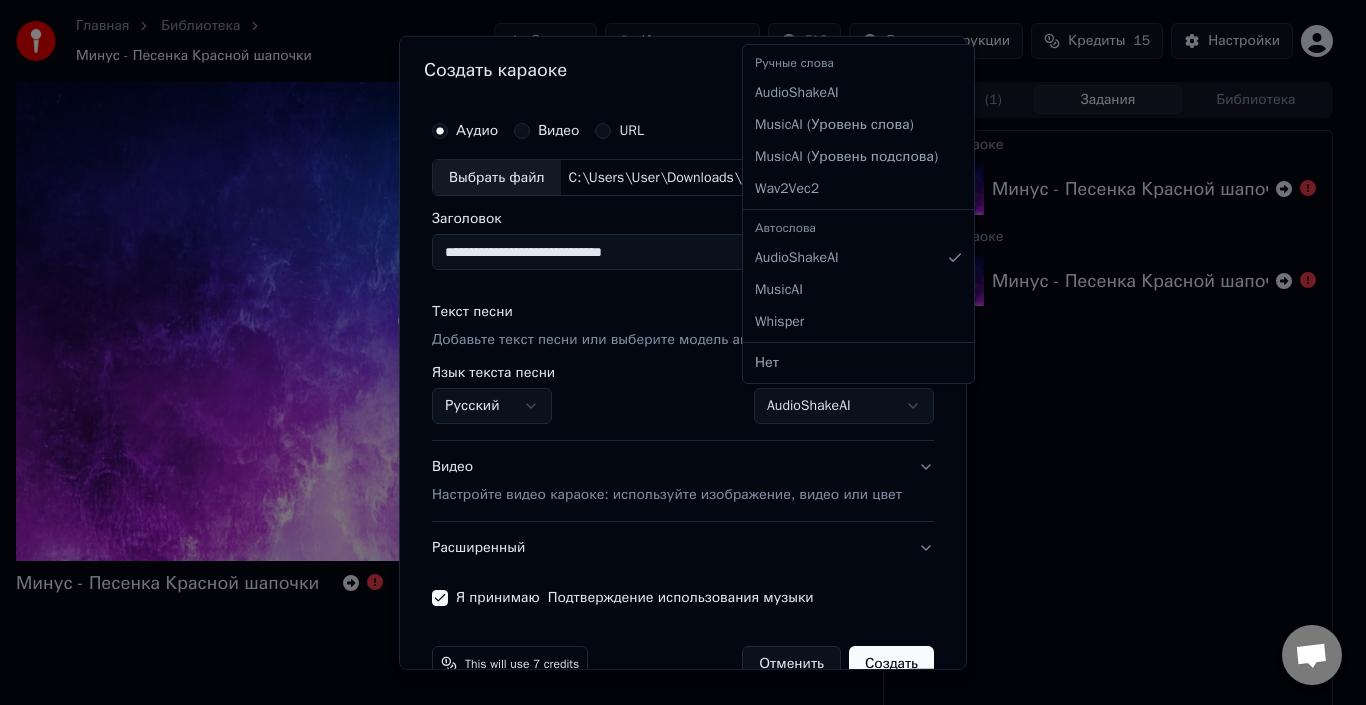 click on "**********" at bounding box center [674, 352] 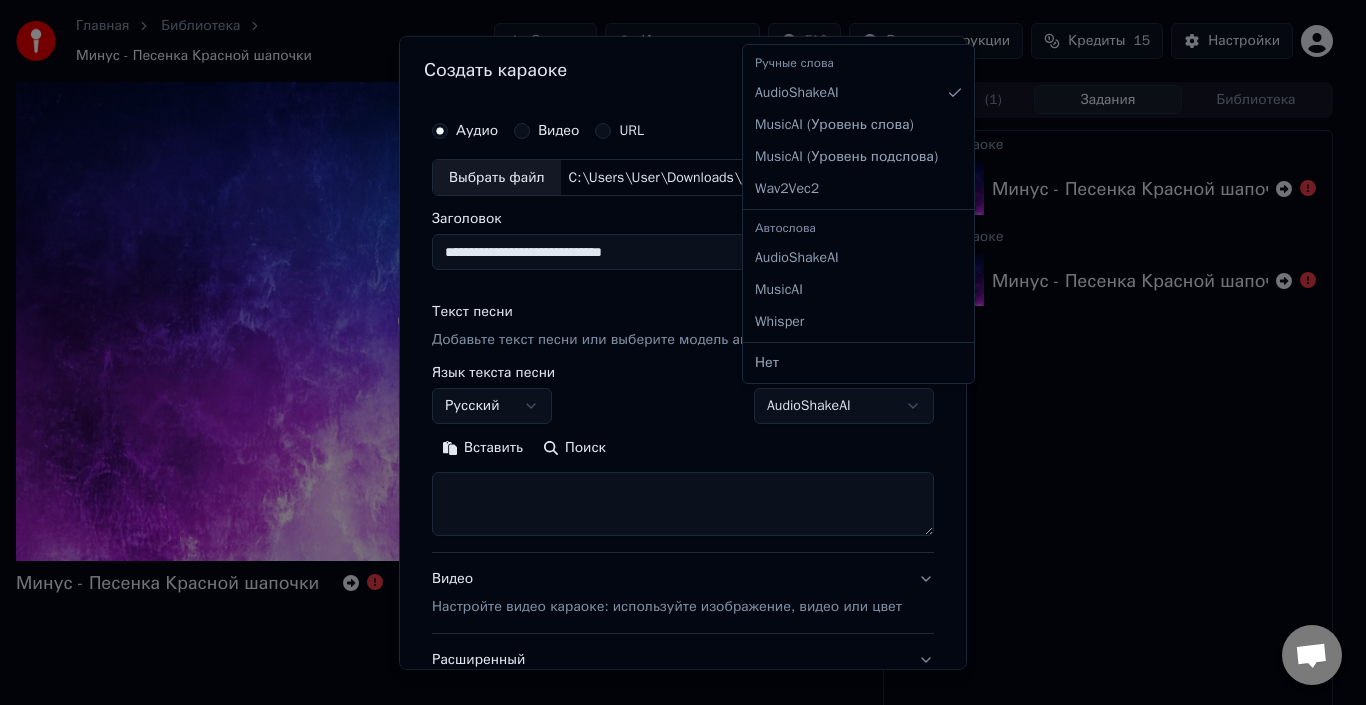 click on "**********" at bounding box center (674, 352) 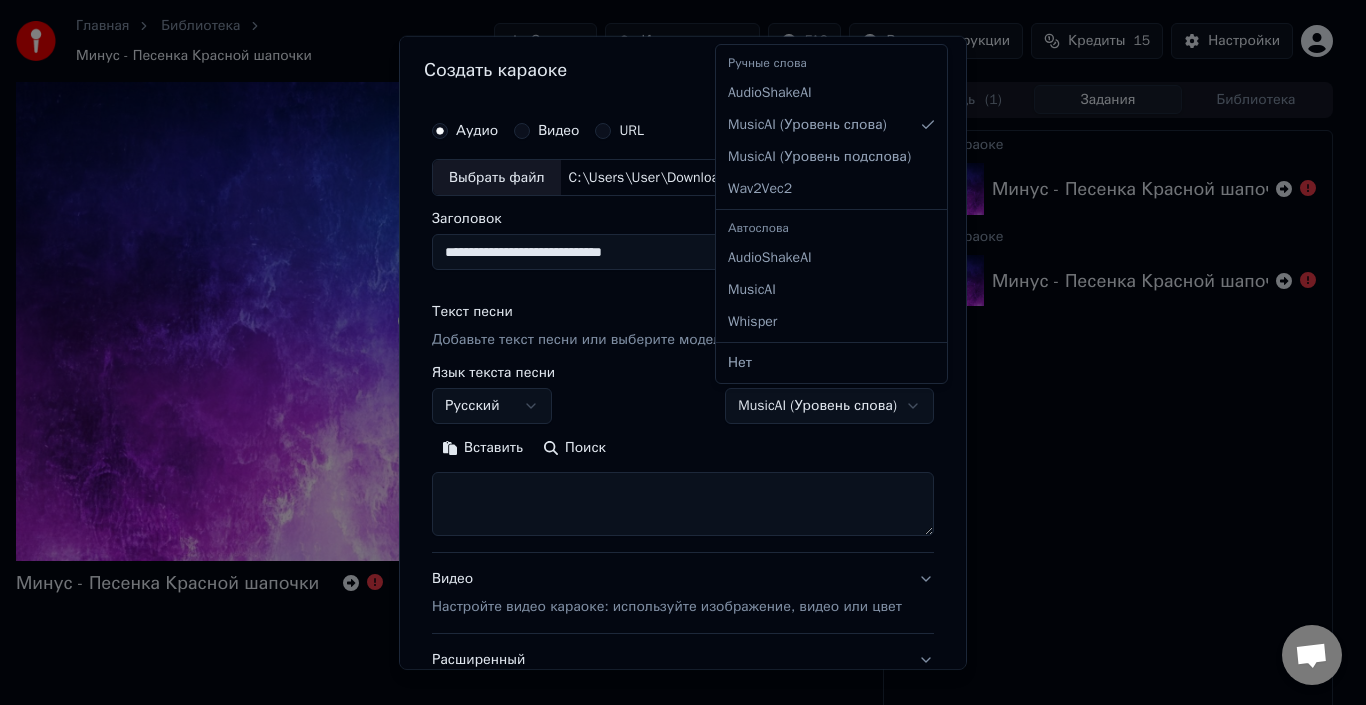 click on "**********" at bounding box center [674, 352] 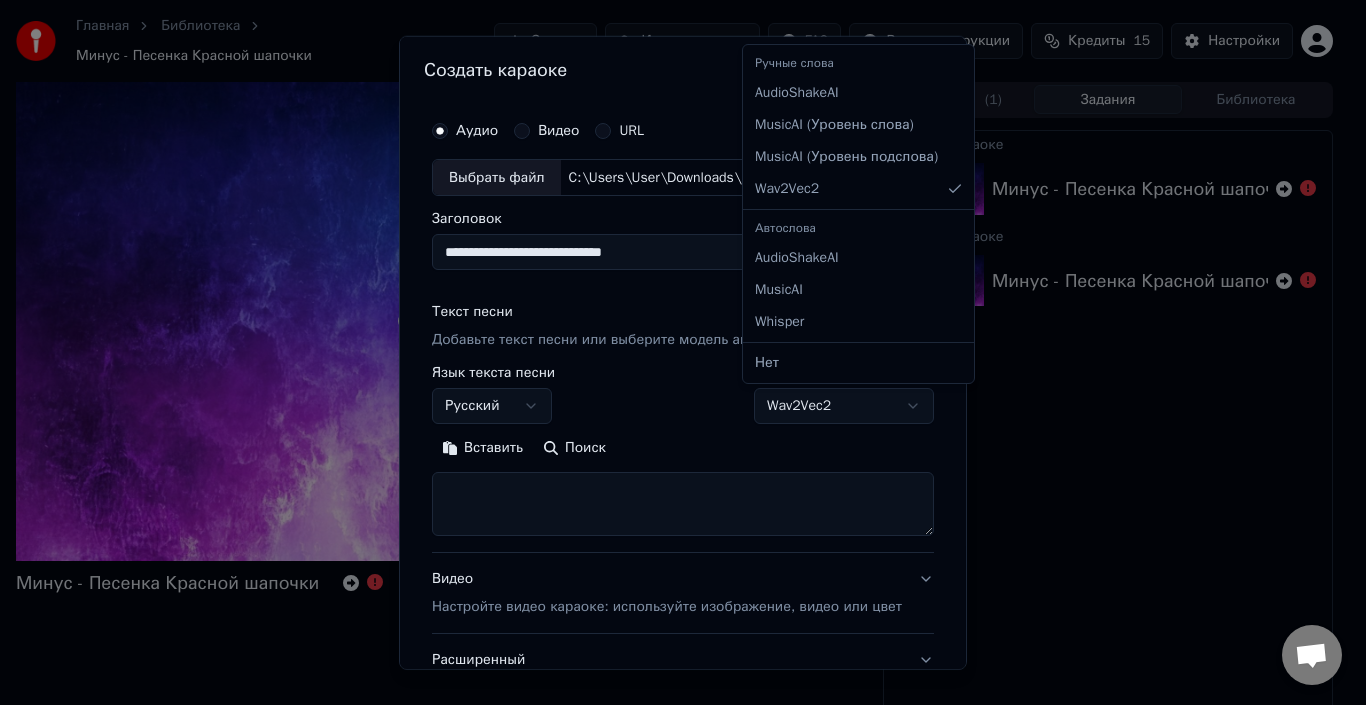 click on "**********" at bounding box center (674, 352) 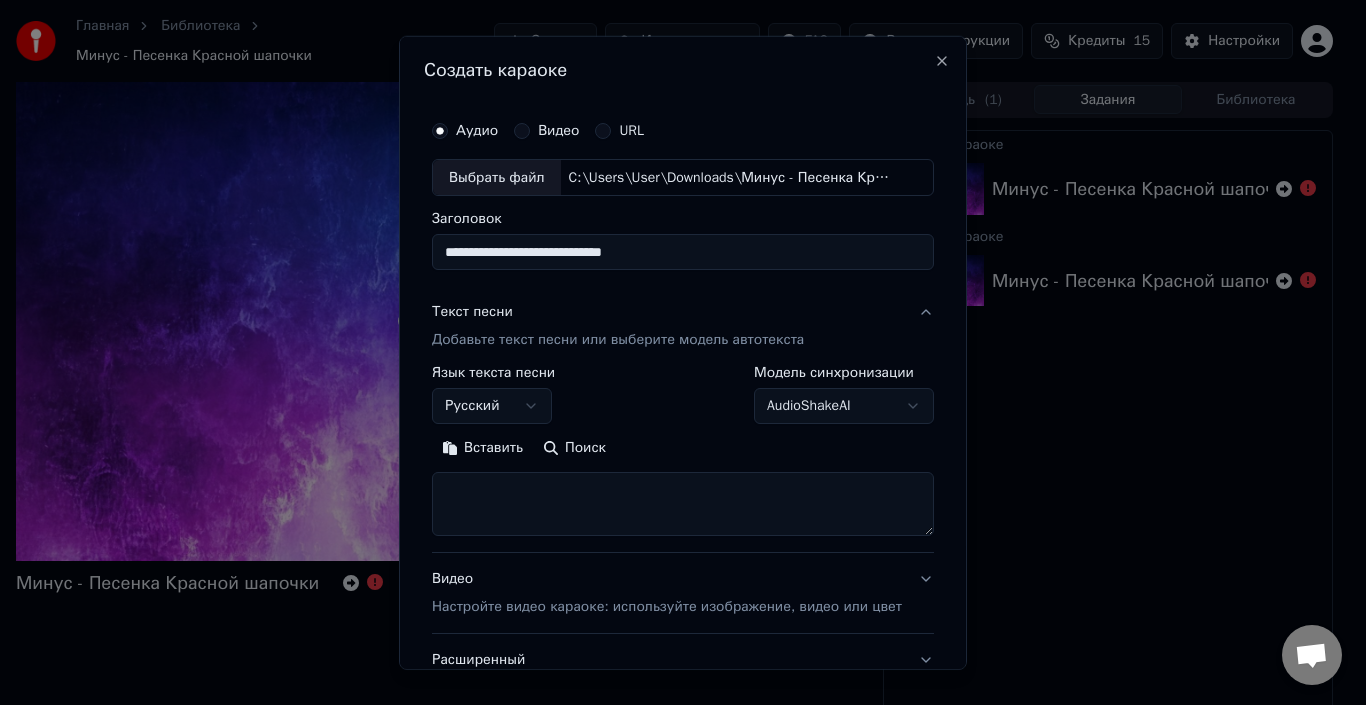 click at bounding box center (683, 504) 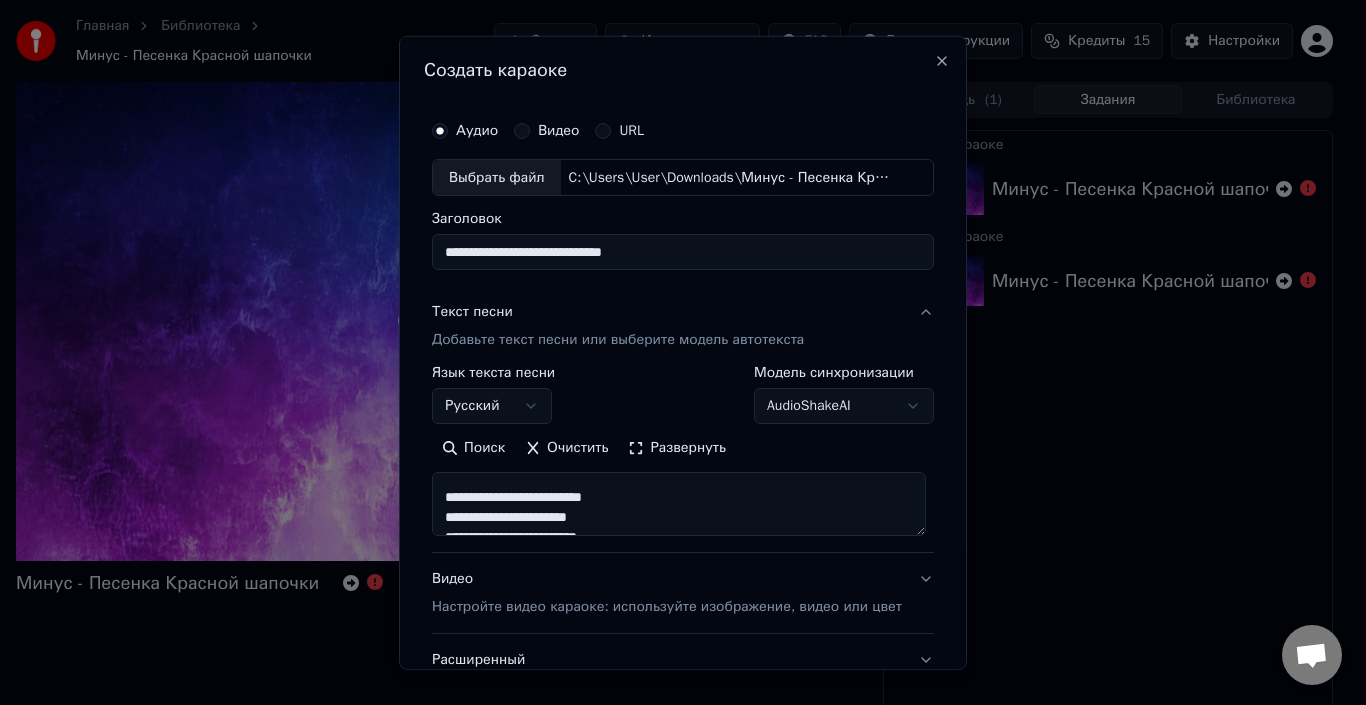 scroll, scrollTop: 0, scrollLeft: 0, axis: both 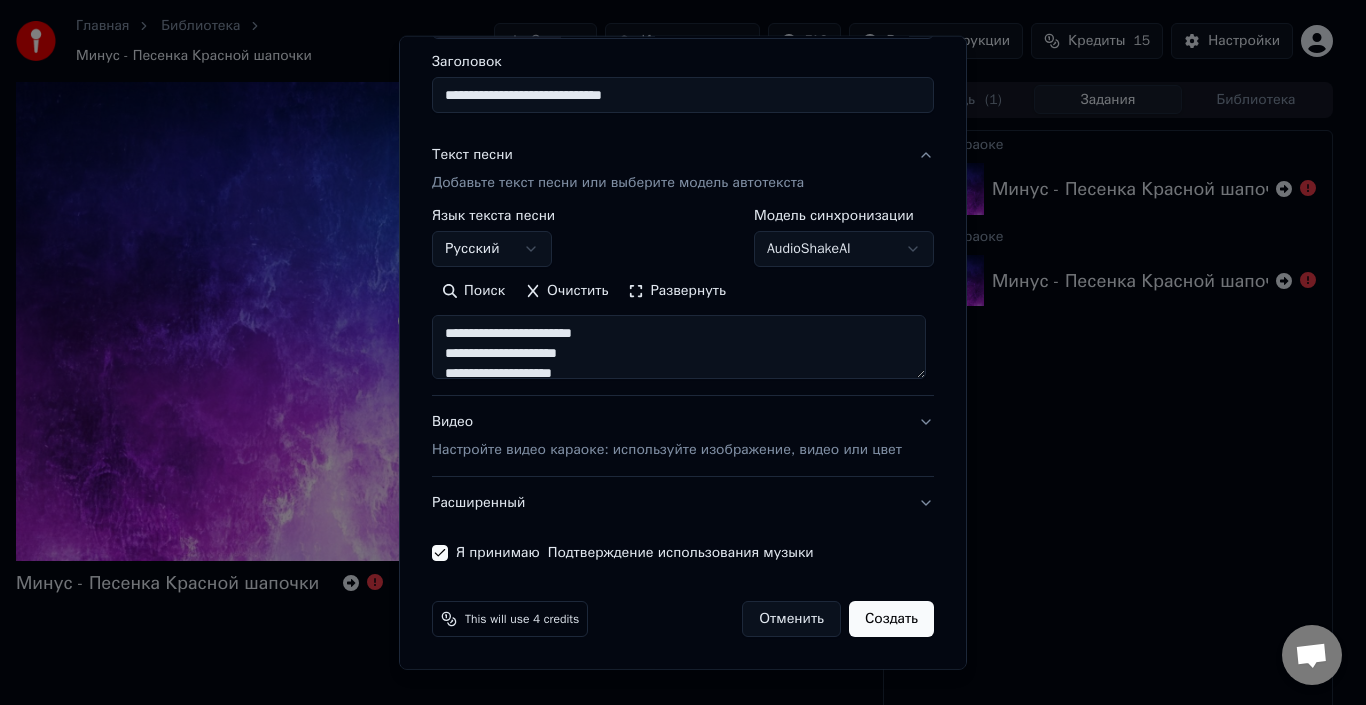 type on "**********" 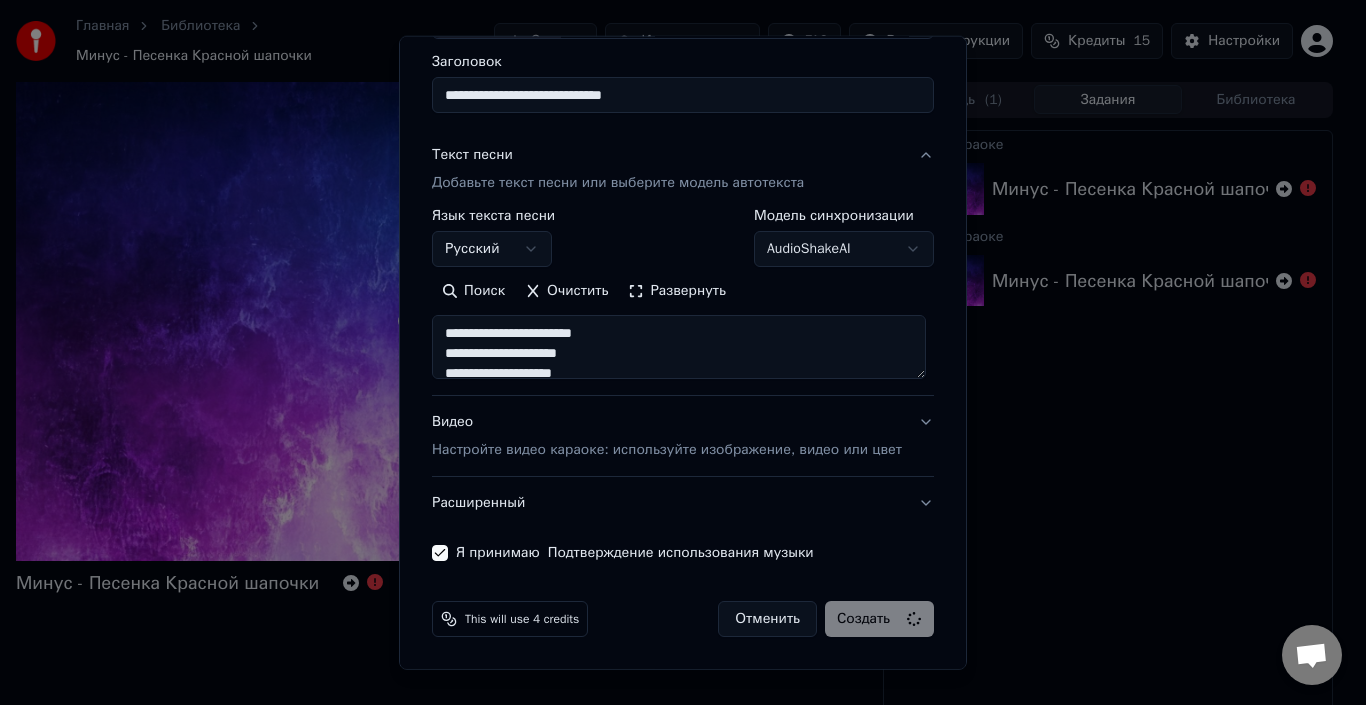 select 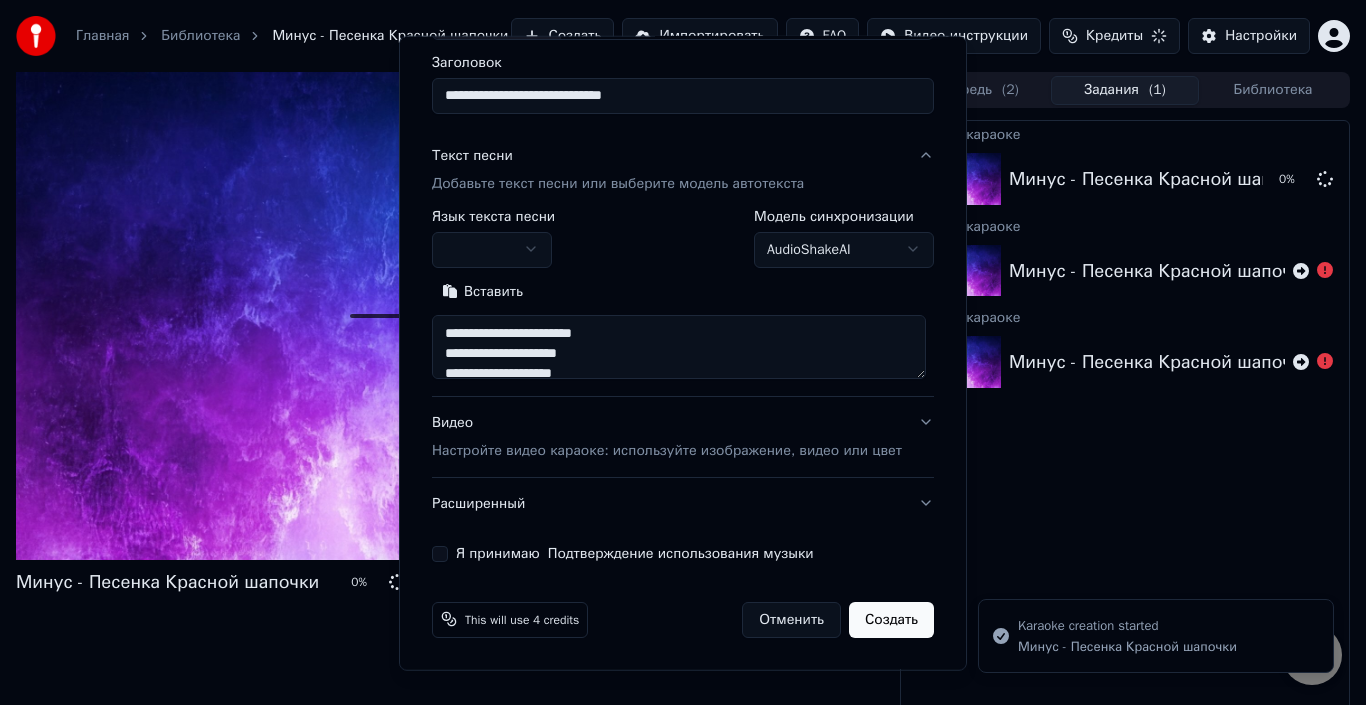 type 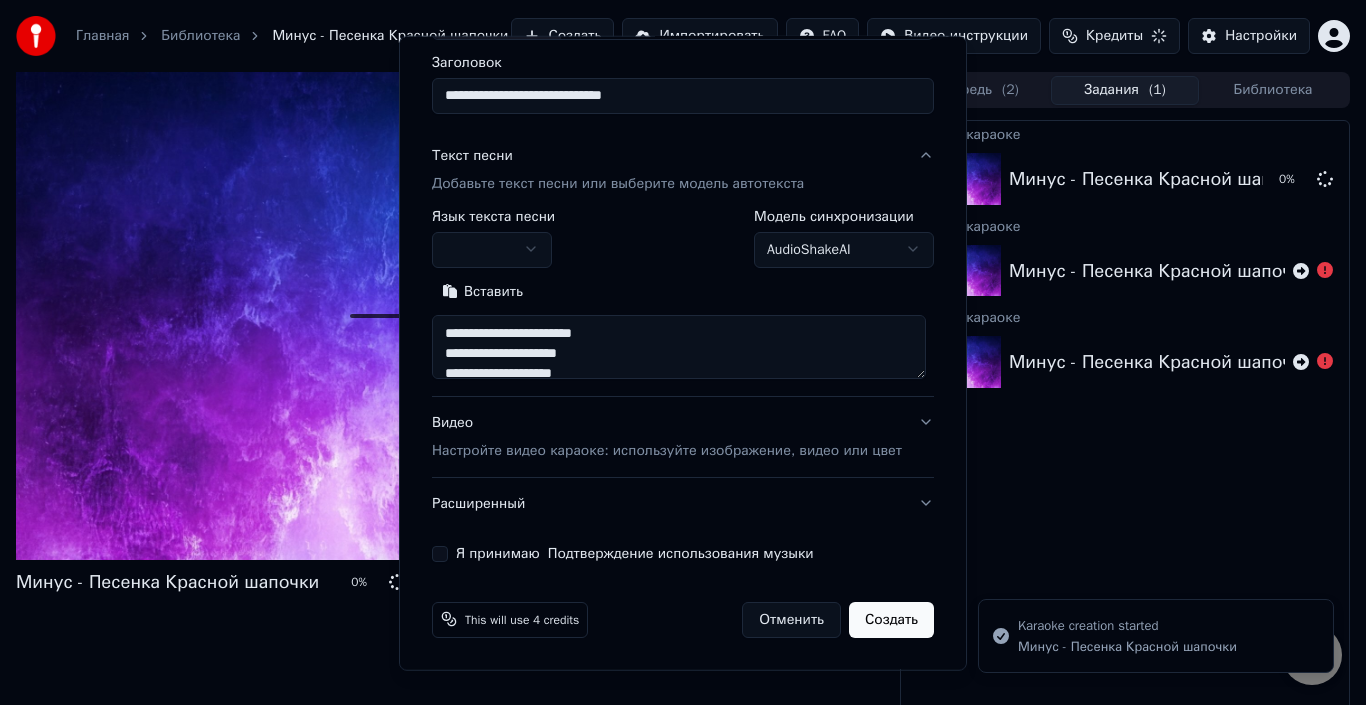 type 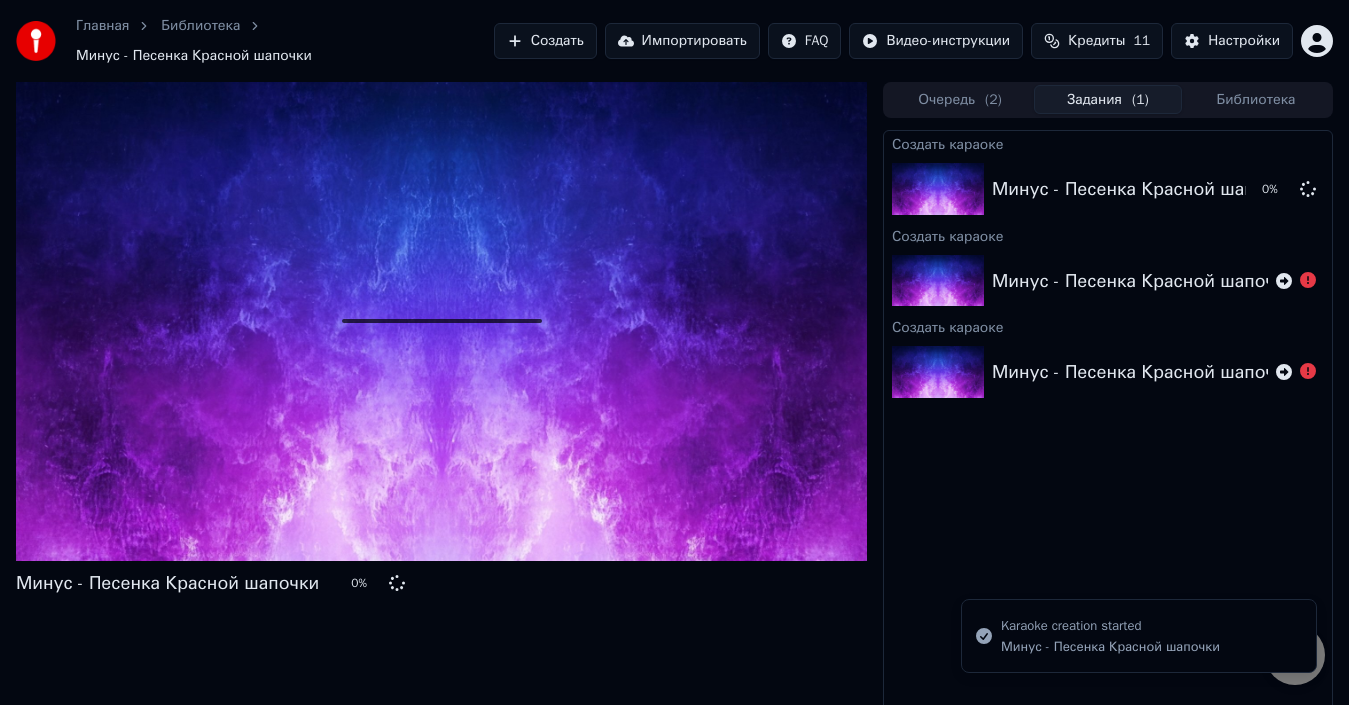 click on "Кредиты" at bounding box center (1096, 41) 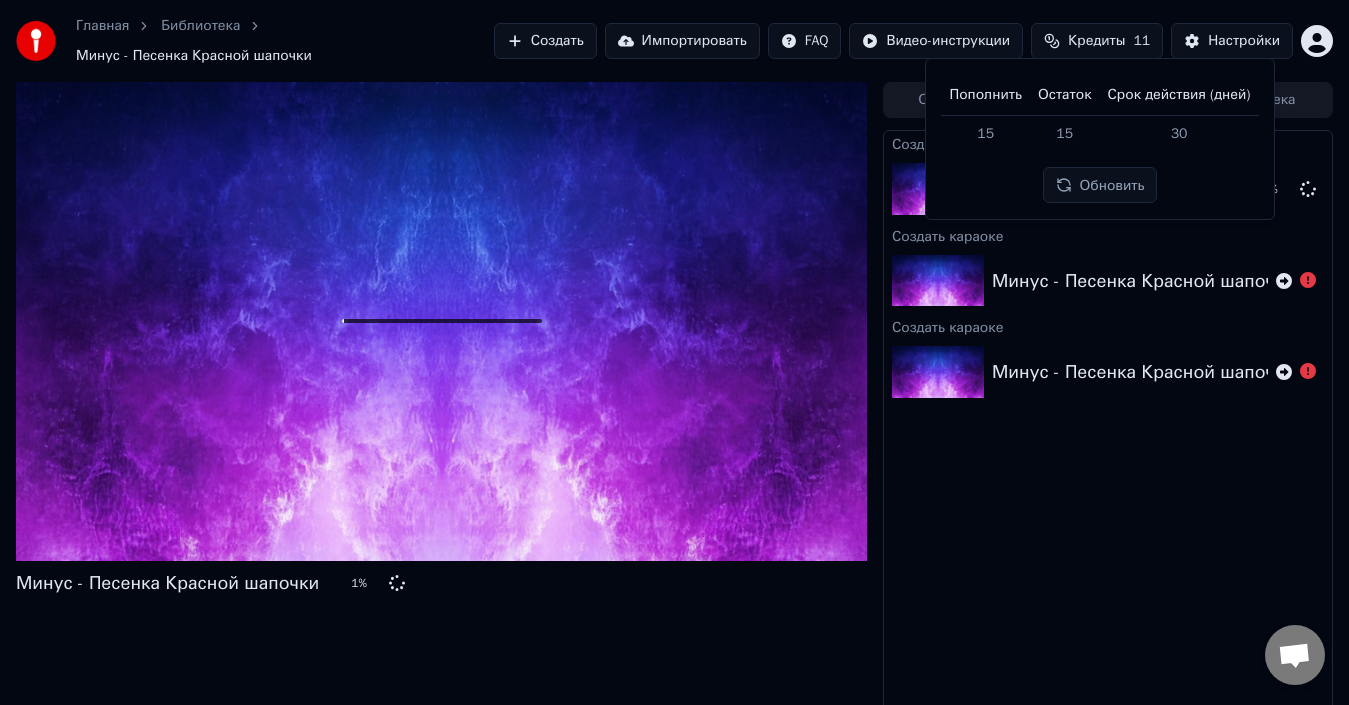 click on "Кредиты" at bounding box center (1096, 41) 